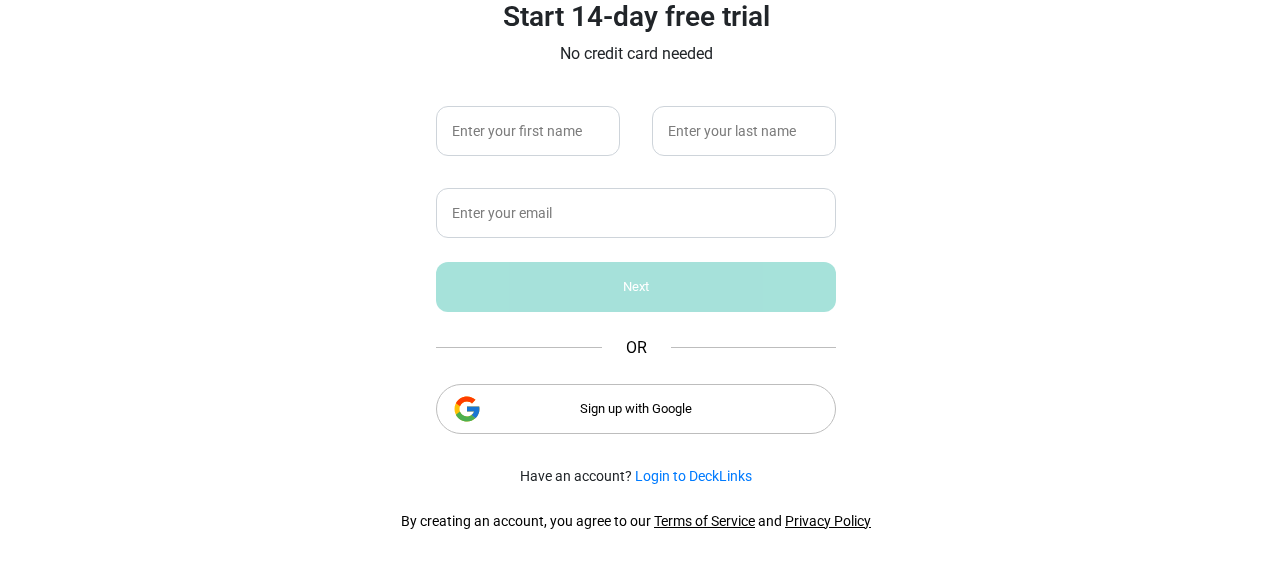 scroll, scrollTop: 0, scrollLeft: 0, axis: both 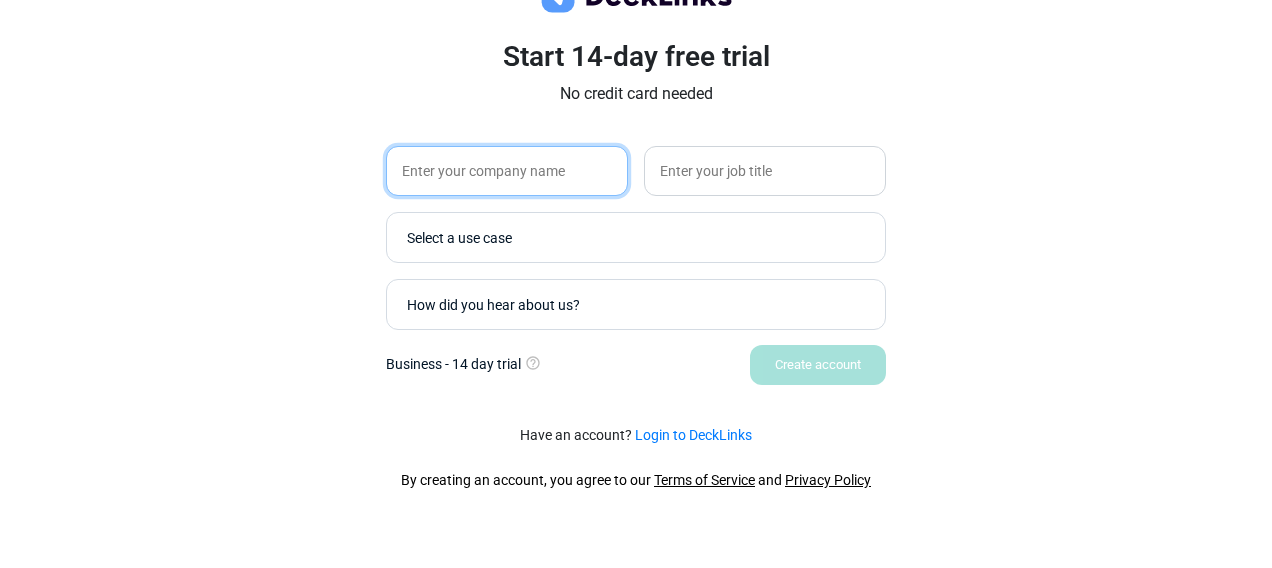 click at bounding box center (507, 171) 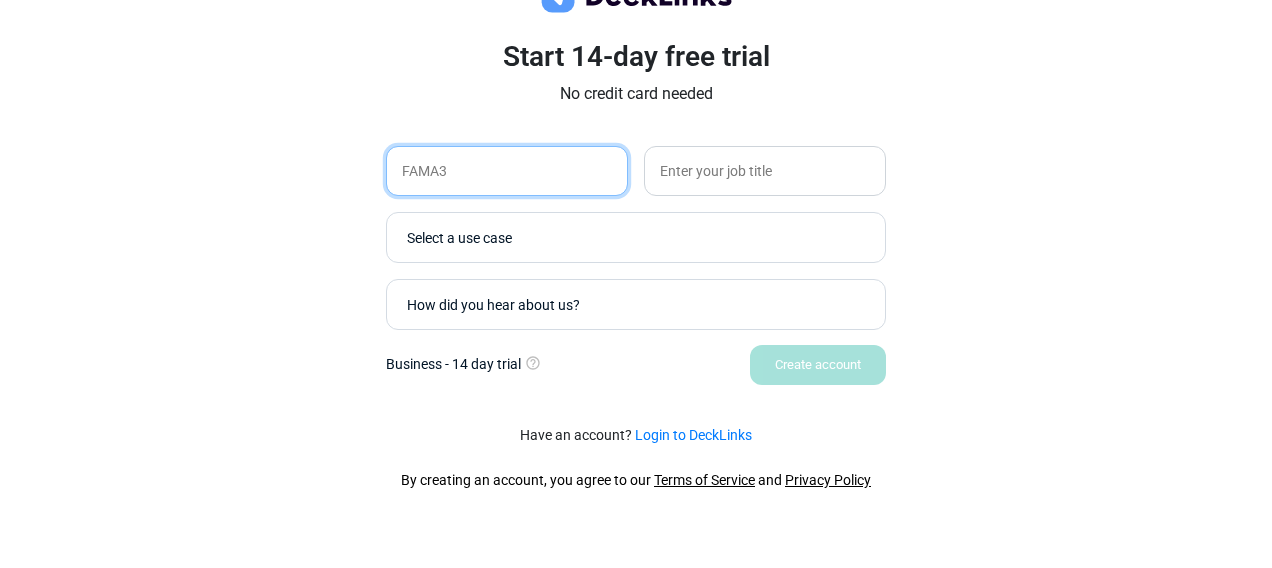 type on "FAMA3" 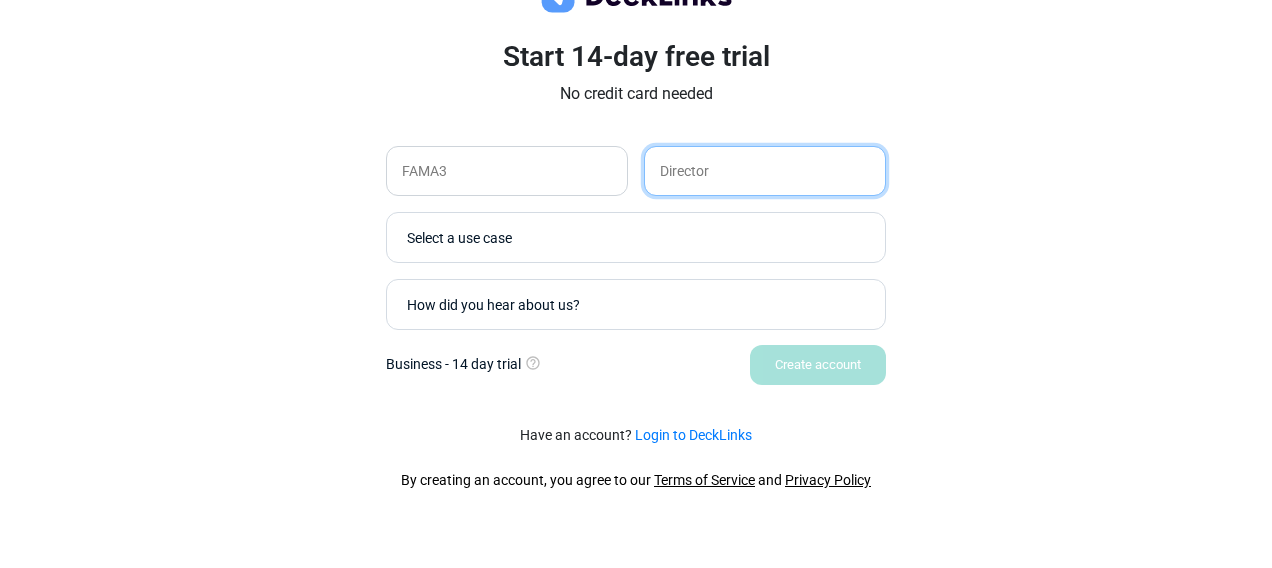 type on "Director" 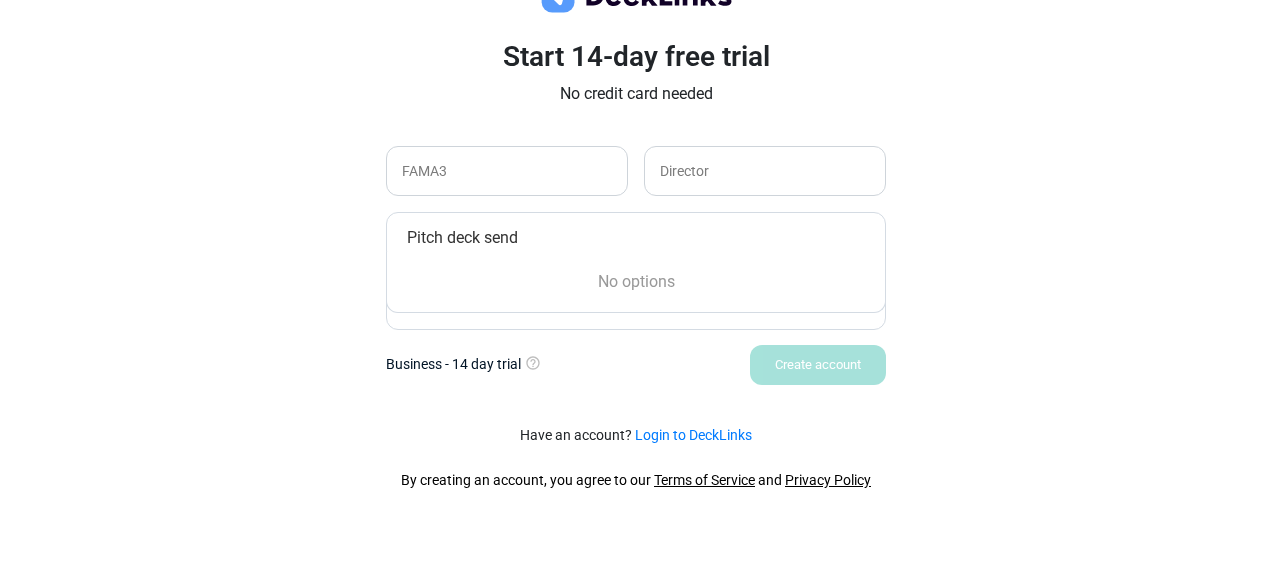 click on "No options" at bounding box center (636, 282) 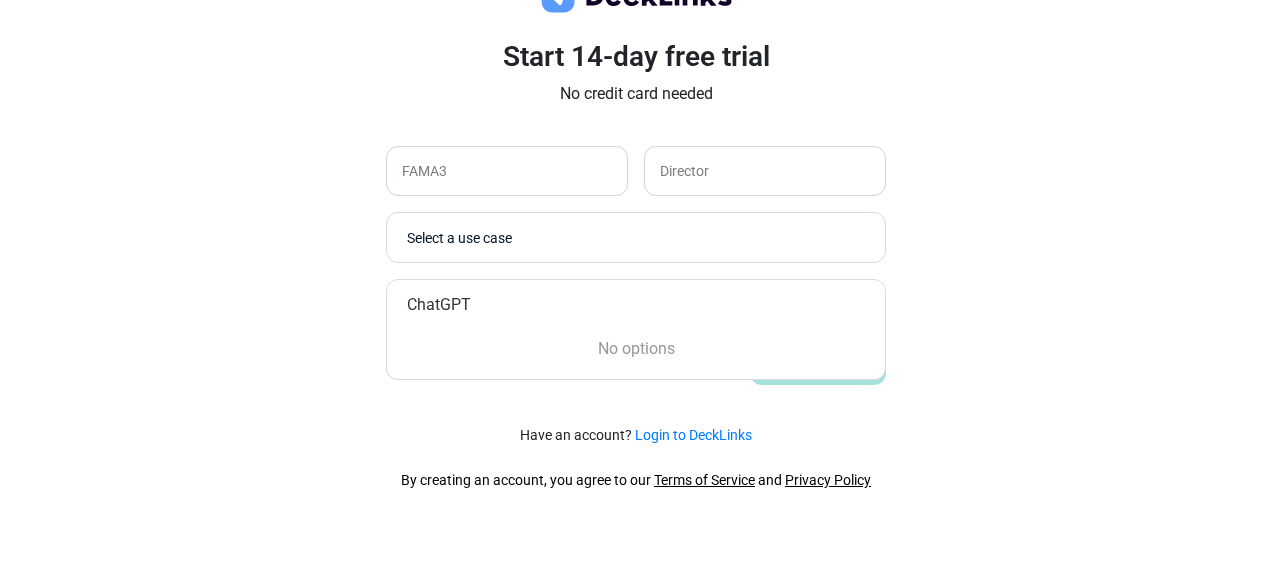 type on "ChatGPT" 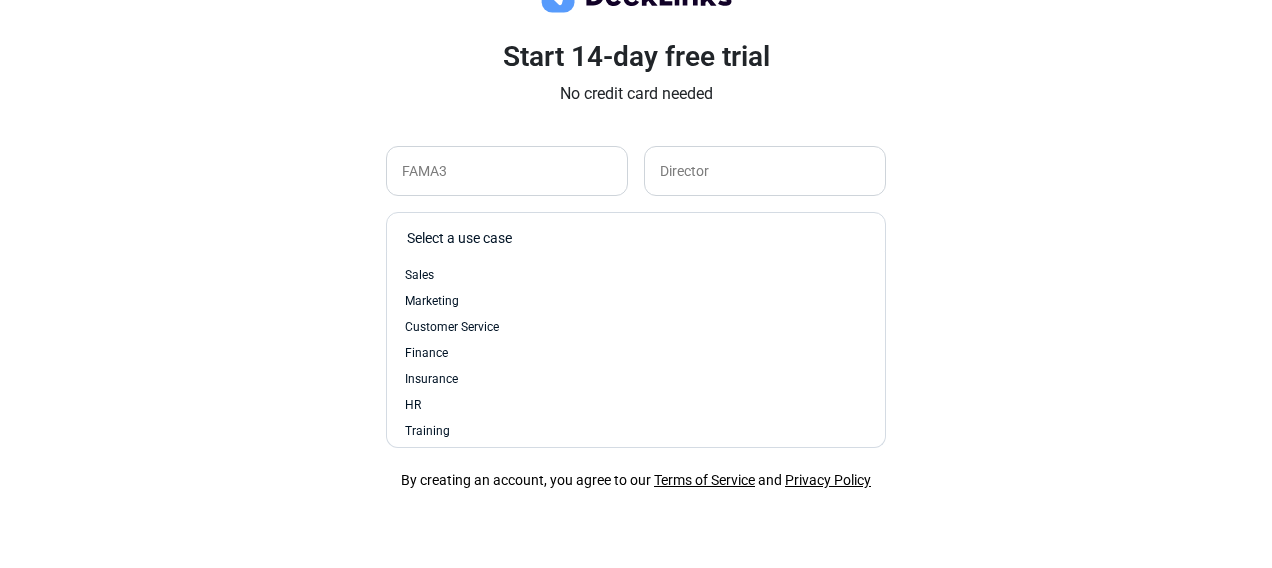 click on "Select a use case" at bounding box center [641, 237] 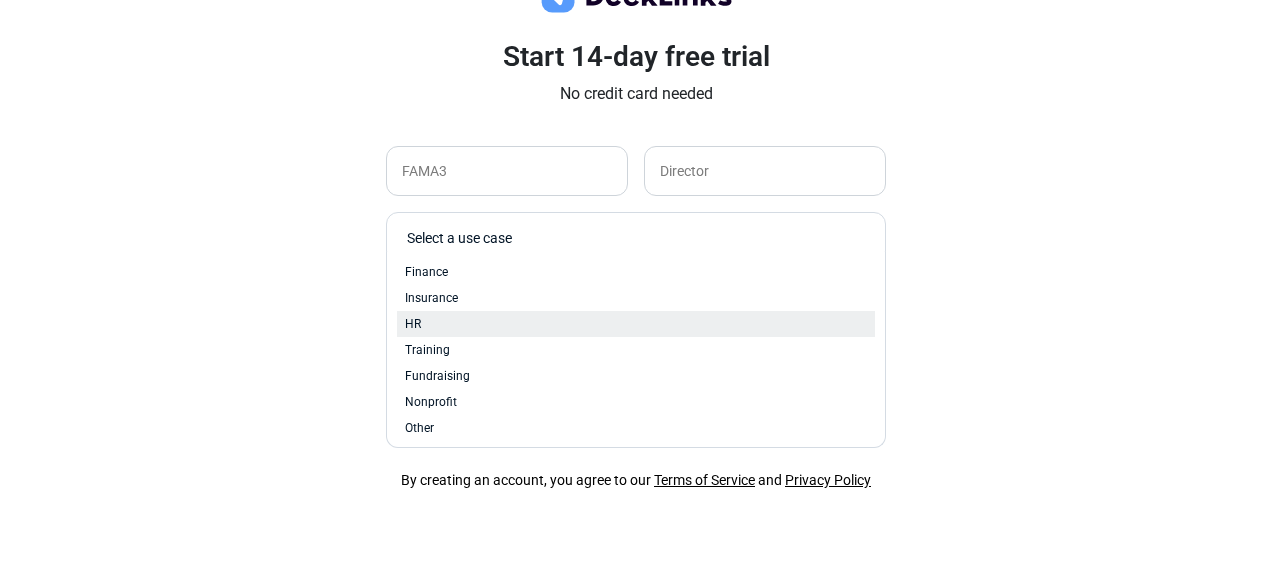 scroll, scrollTop: 84, scrollLeft: 0, axis: vertical 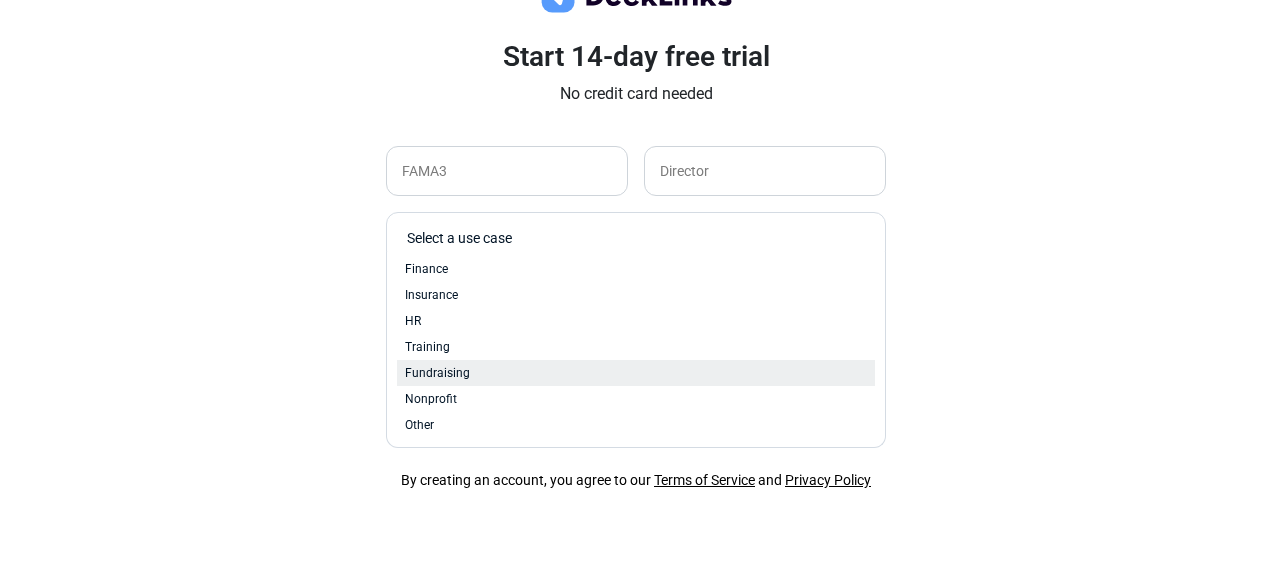 click on "Fundraising" at bounding box center [437, 373] 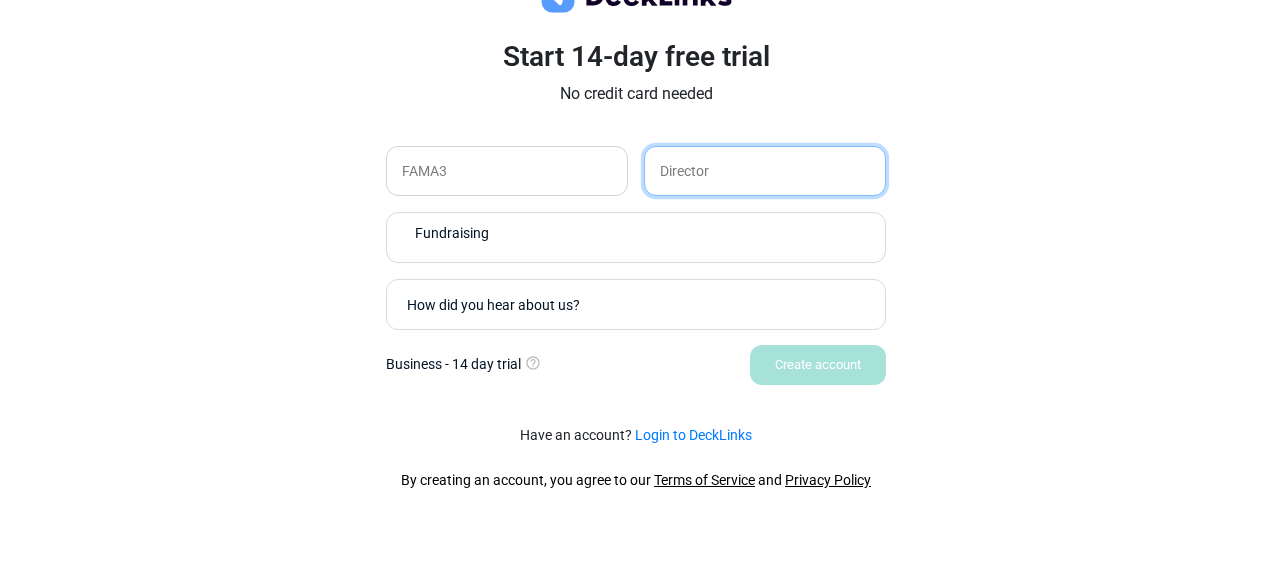 click on "Director" at bounding box center [765, 171] 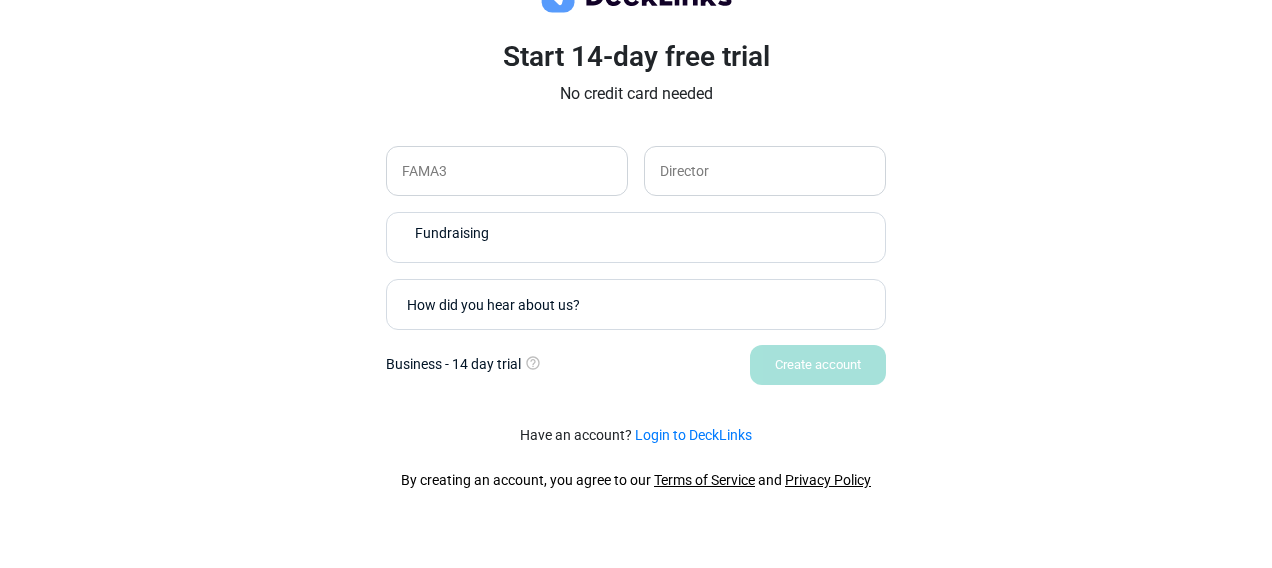 click on "How did you hear about us?" at bounding box center [641, 304] 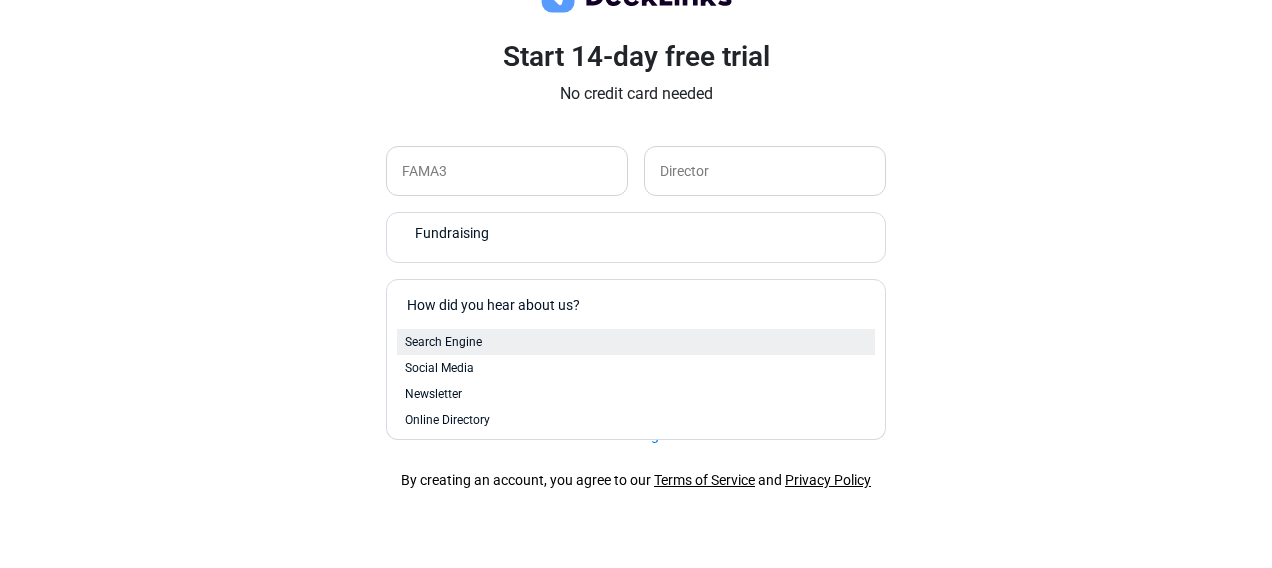 click on "Search Engine" at bounding box center [636, 342] 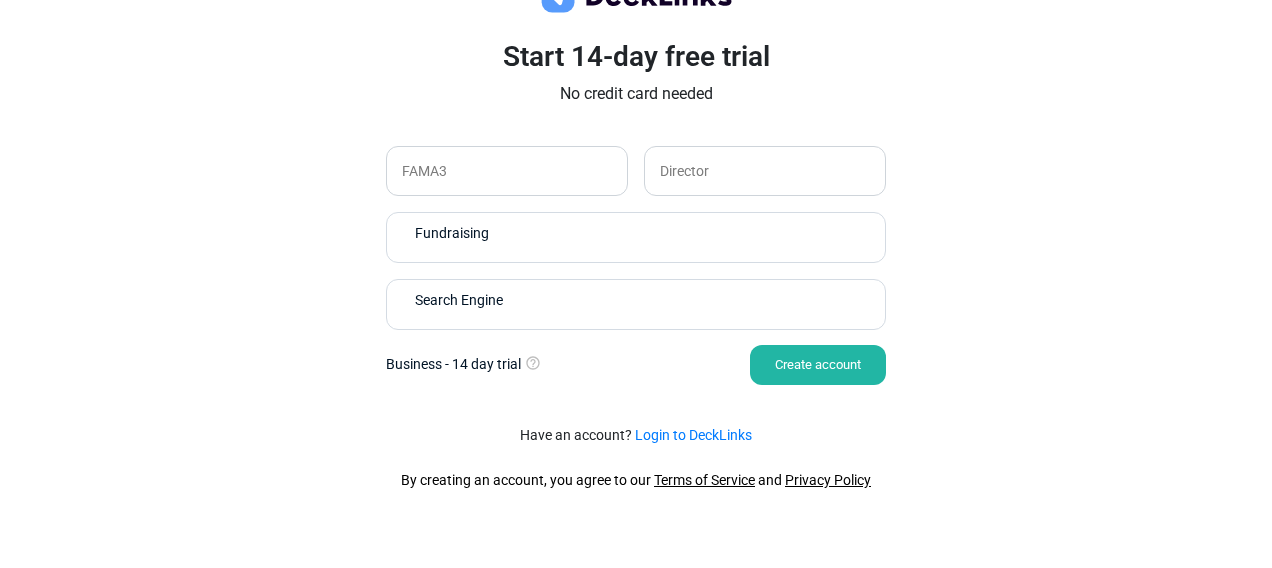 click on "Create account" at bounding box center [818, 365] 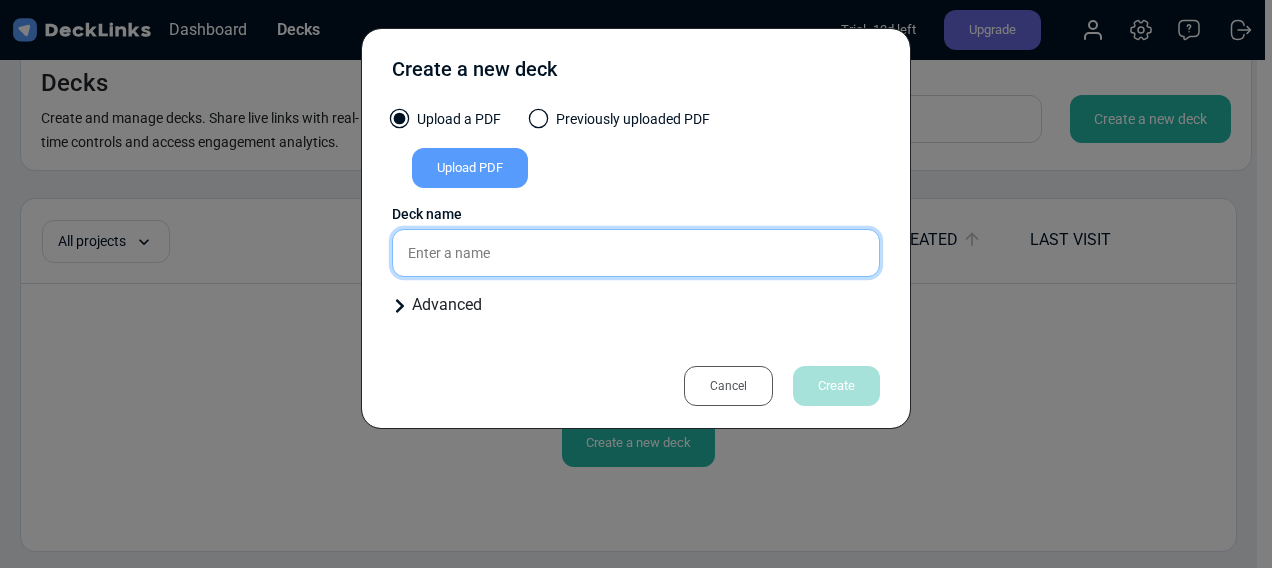 click at bounding box center [636, 253] 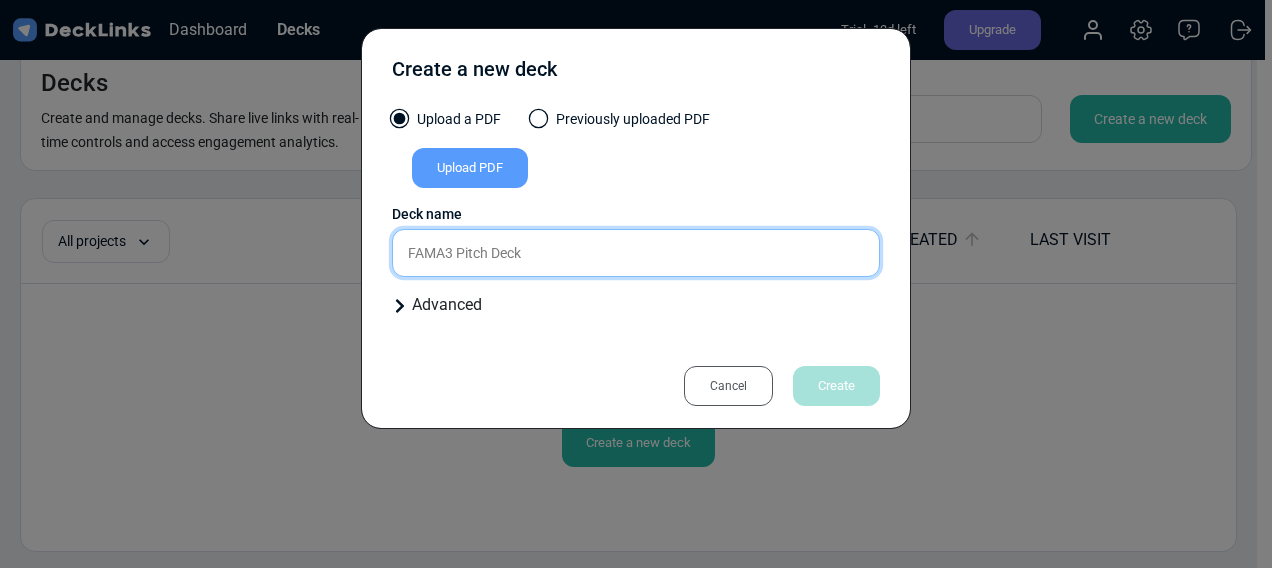 type on "FAMA3 Pitch Deck" 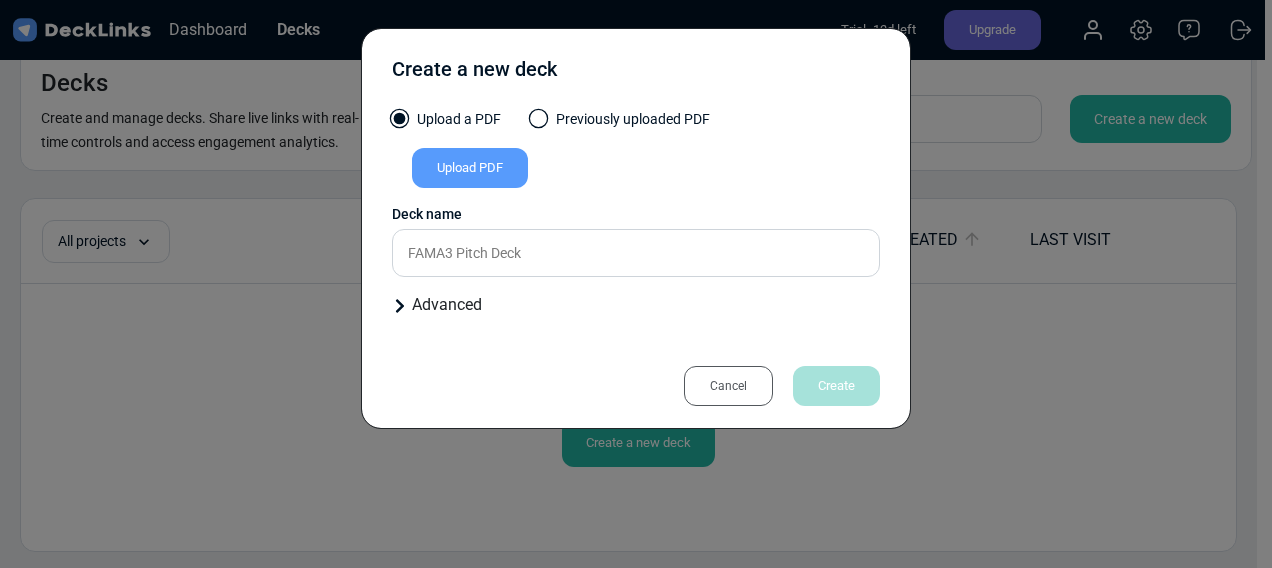 click on "Advanced" at bounding box center [636, 305] 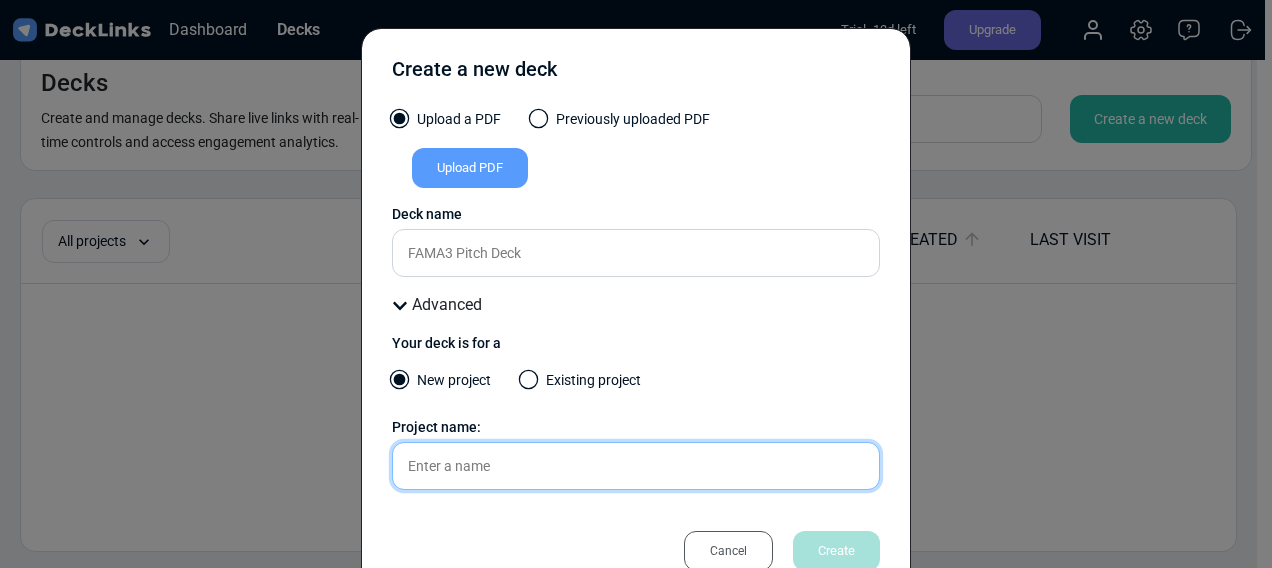 click at bounding box center [636, 466] 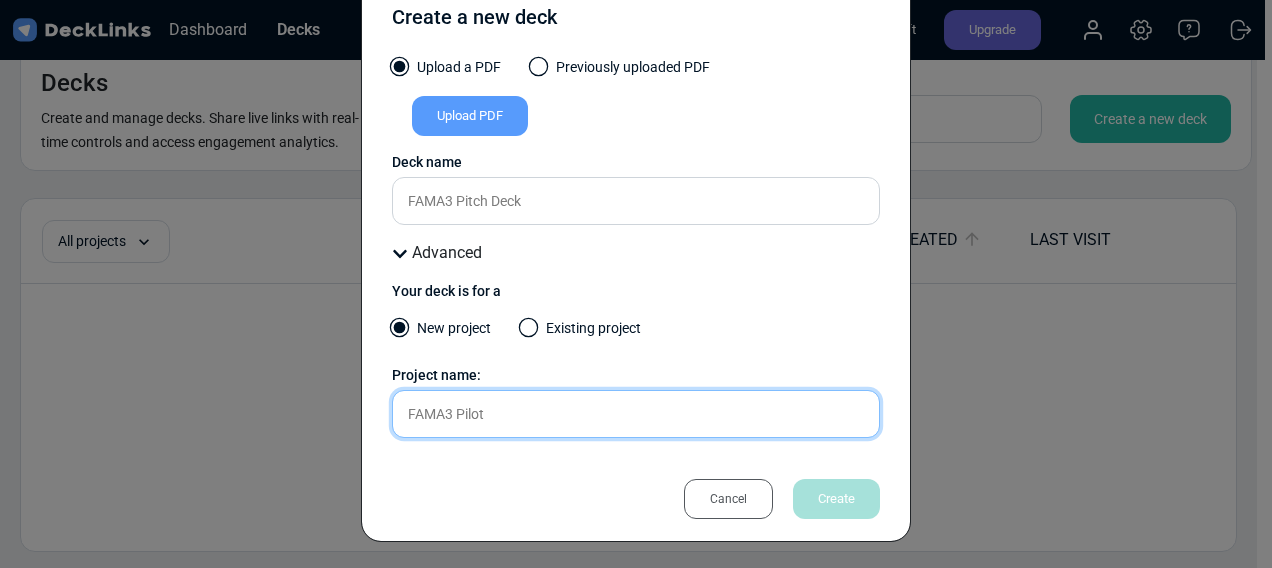 scroll, scrollTop: 53, scrollLeft: 0, axis: vertical 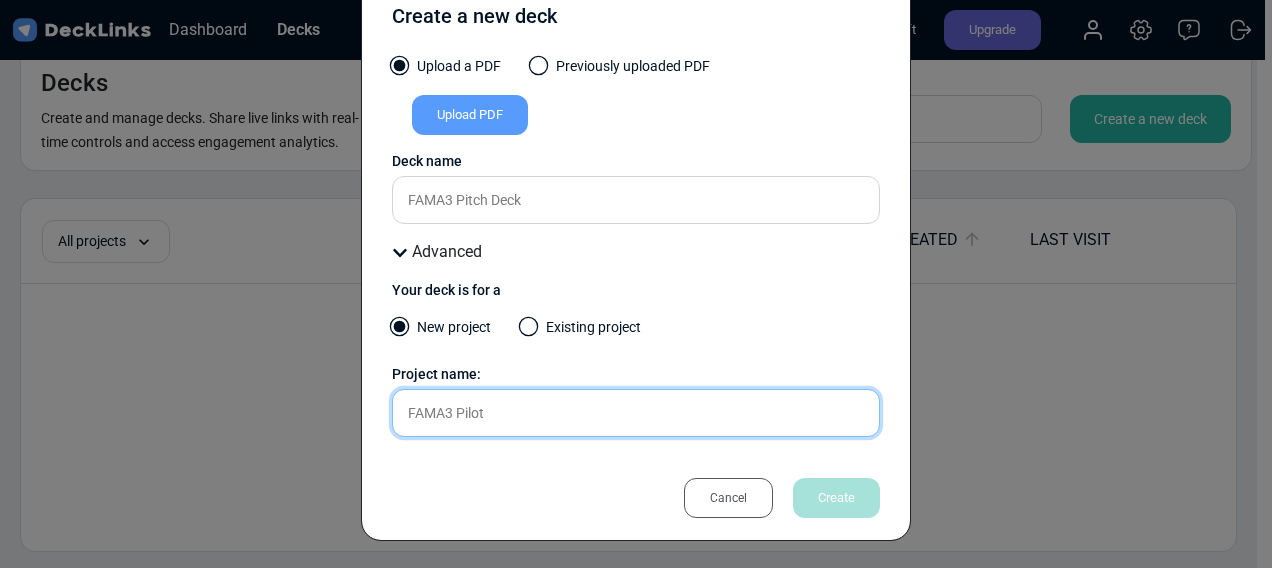 type on "FAMA3 Pilot" 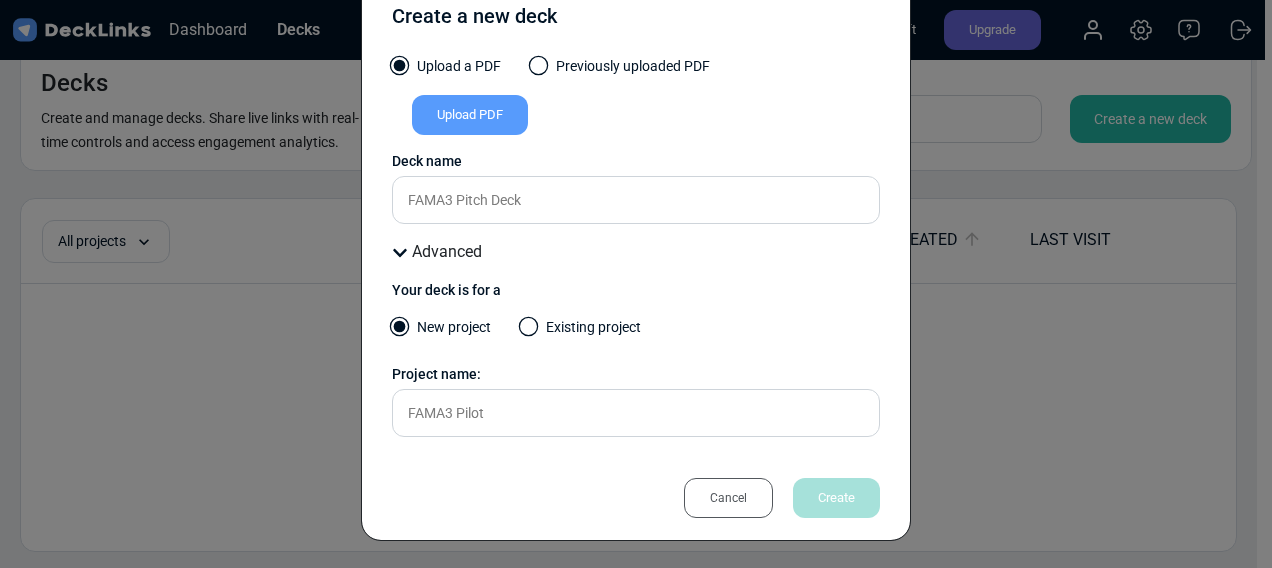 click on "Cancel Create" at bounding box center (636, 498) 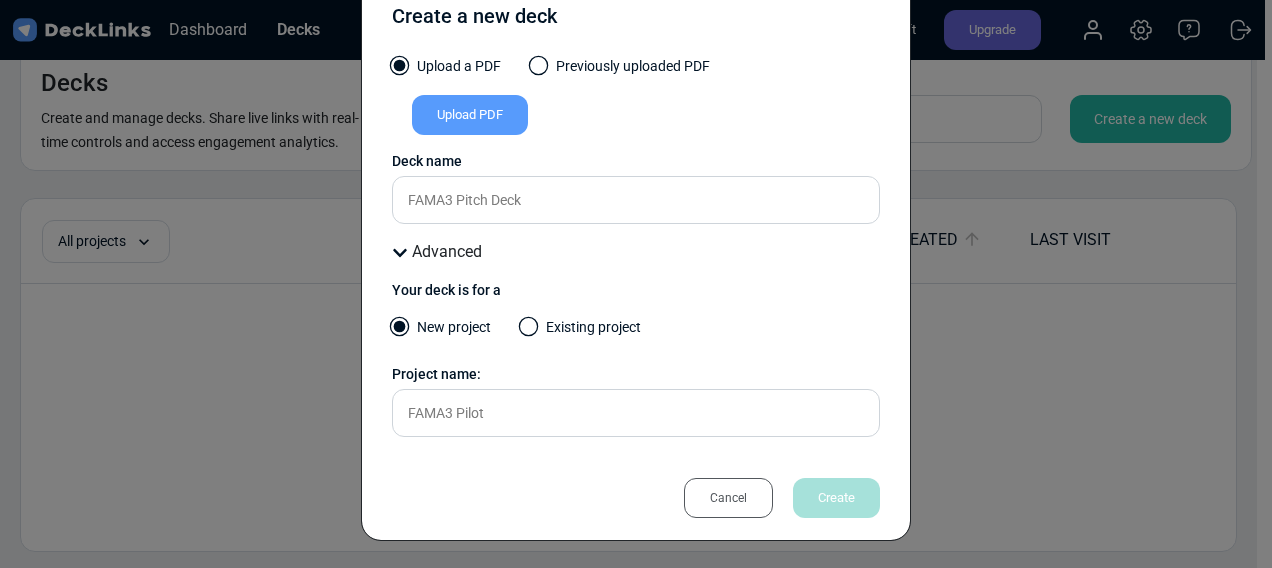 click on "Upload PDF" at bounding box center (470, 115) 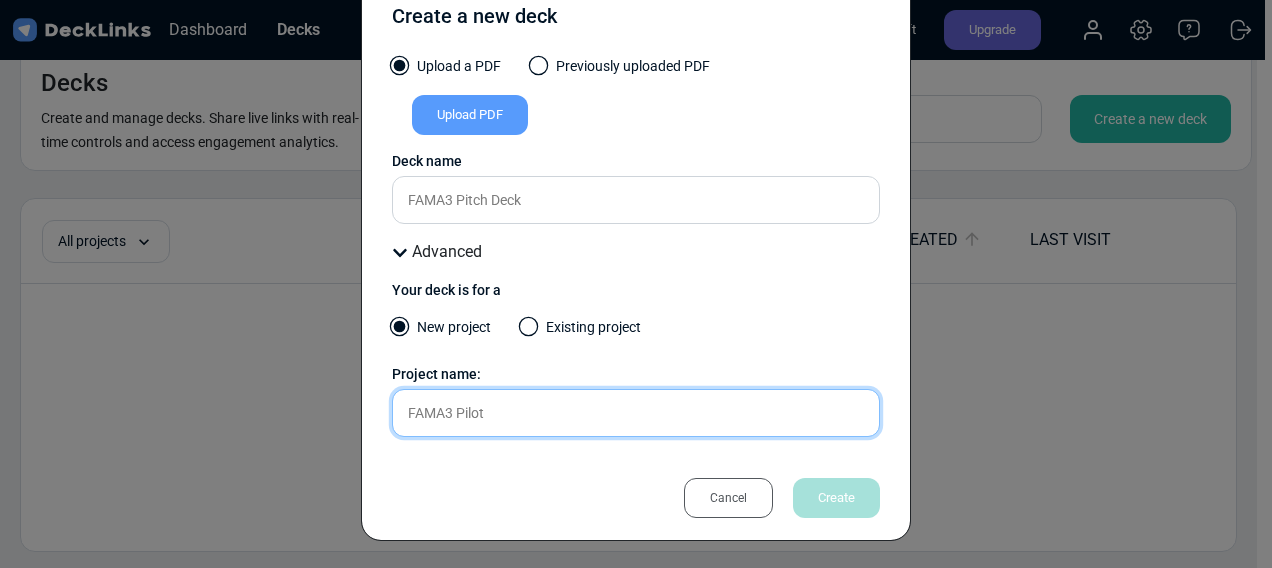 click on "FAMA3 Pilot" at bounding box center [636, 413] 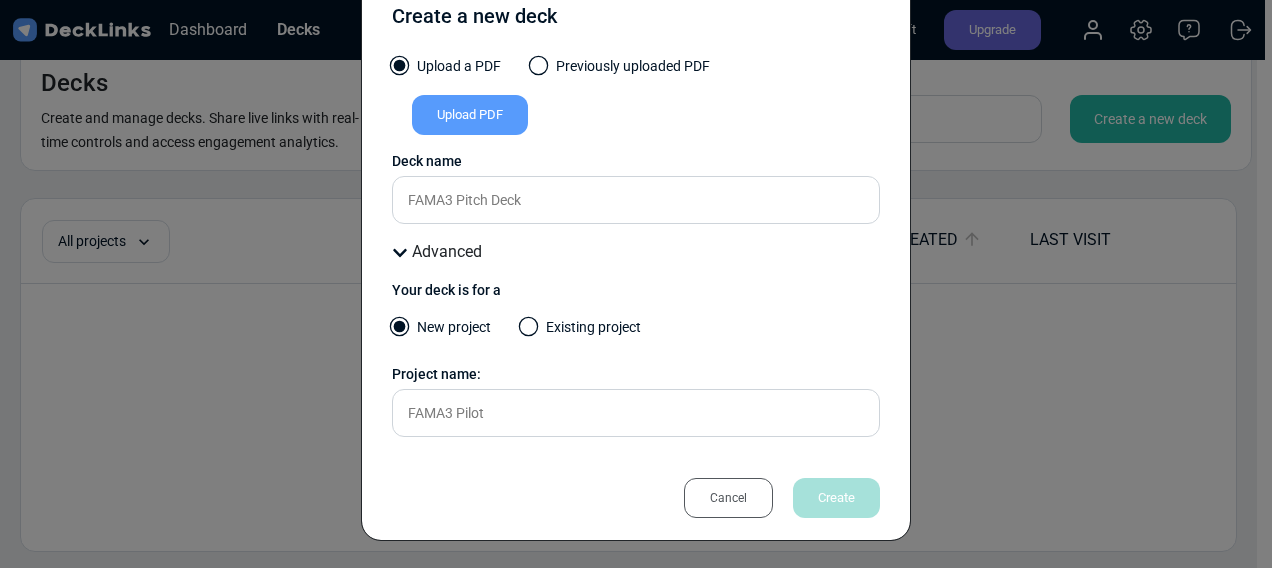click on "Upload PDF" at bounding box center [470, 115] 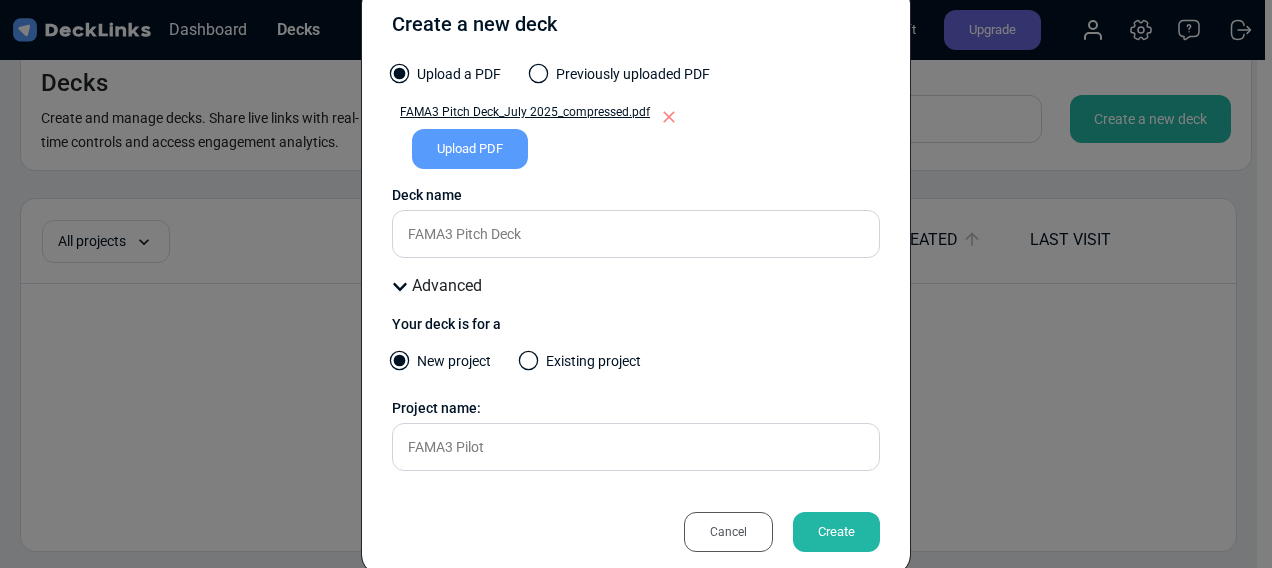 scroll, scrollTop: 53, scrollLeft: 0, axis: vertical 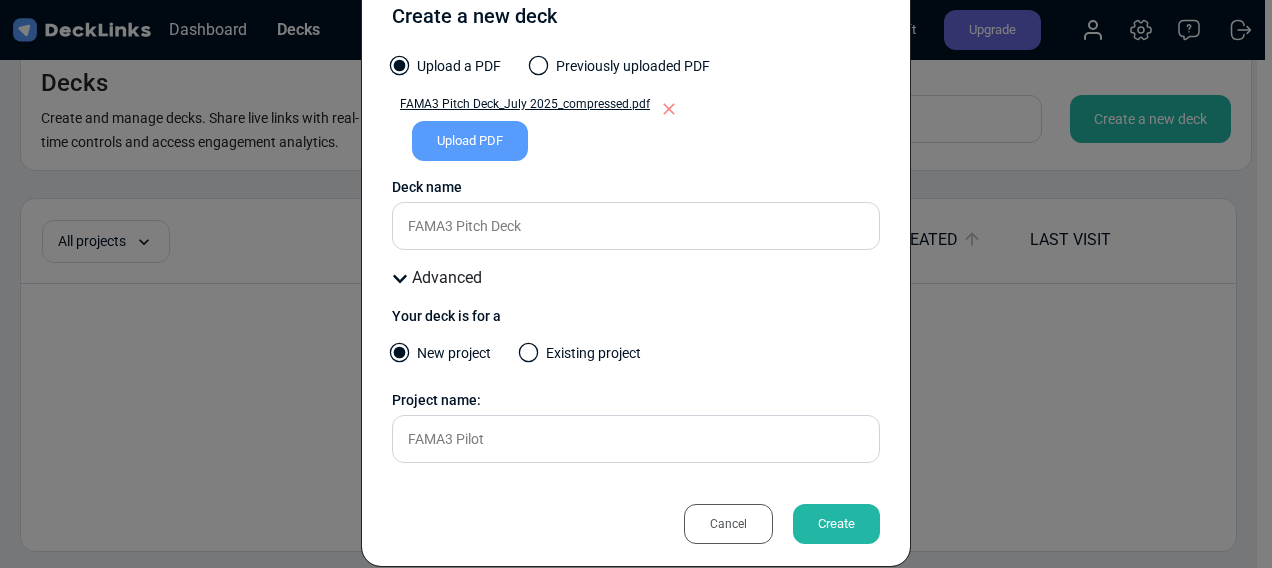 click on "Create" at bounding box center (836, 524) 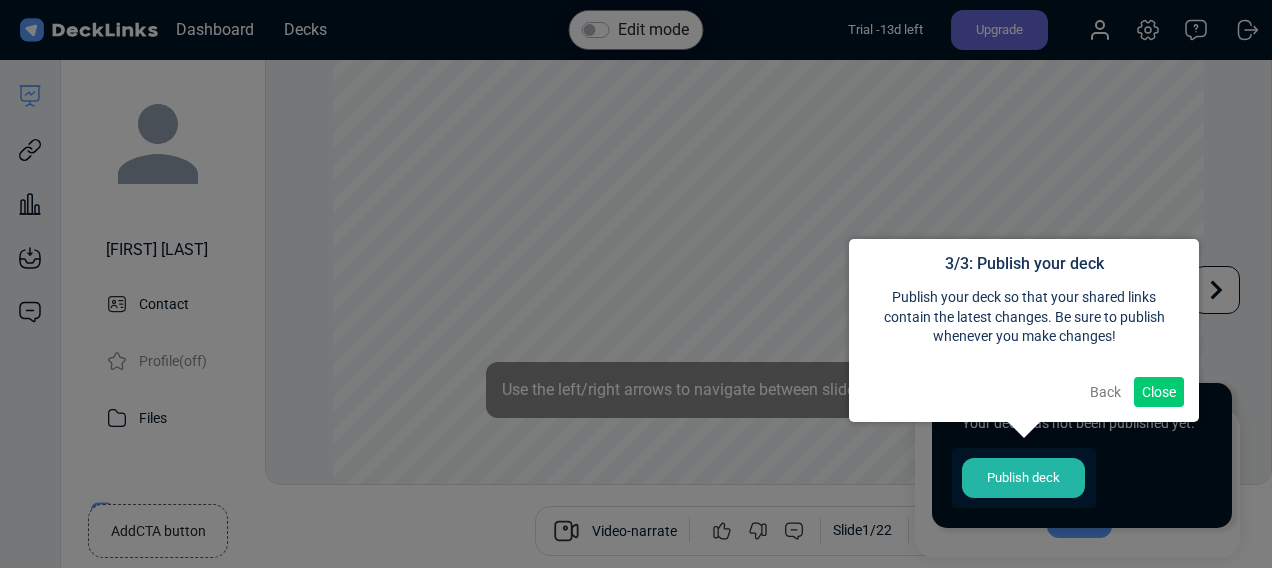 click on "Close" at bounding box center (1159, 392) 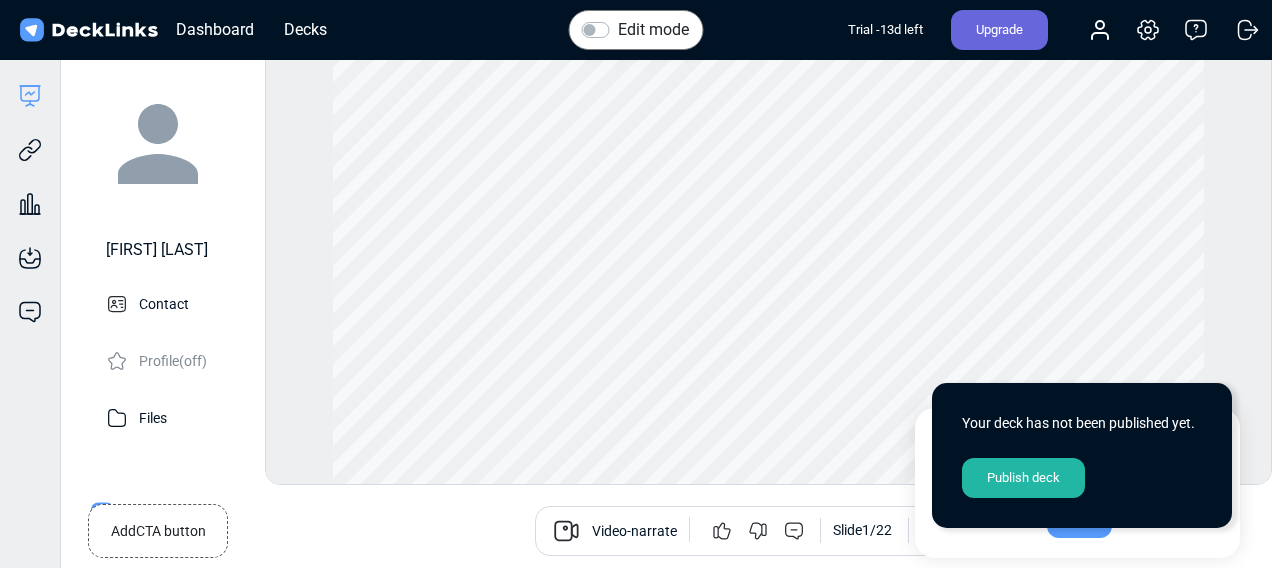 click on "Publish deck" at bounding box center (1023, 478) 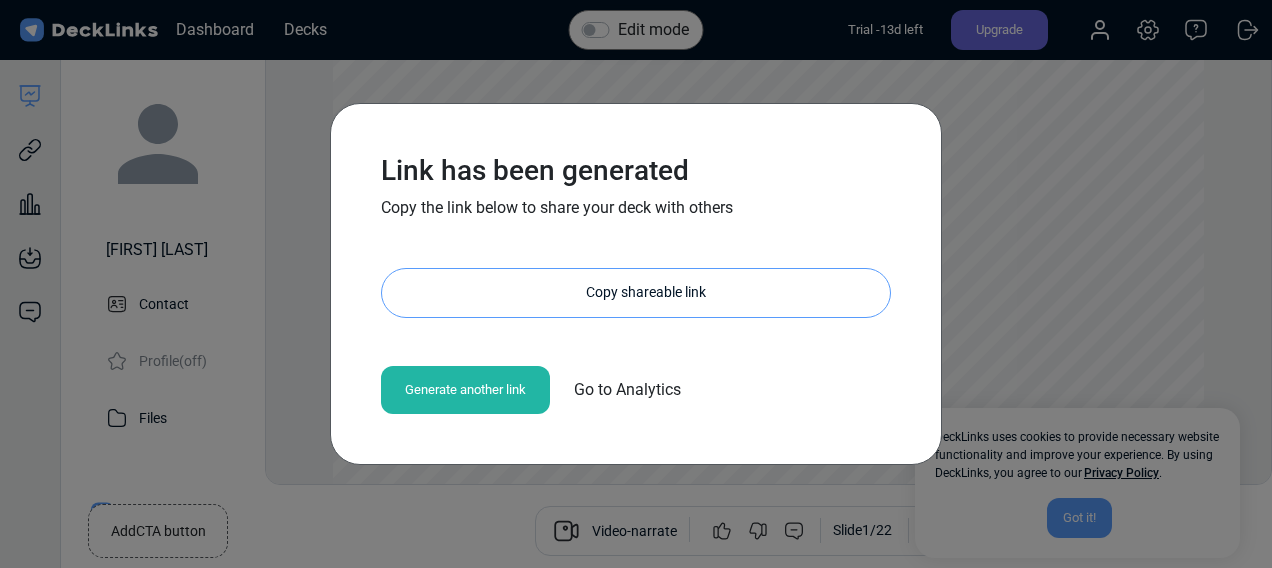 click on "Copy shareable link" at bounding box center [646, 293] 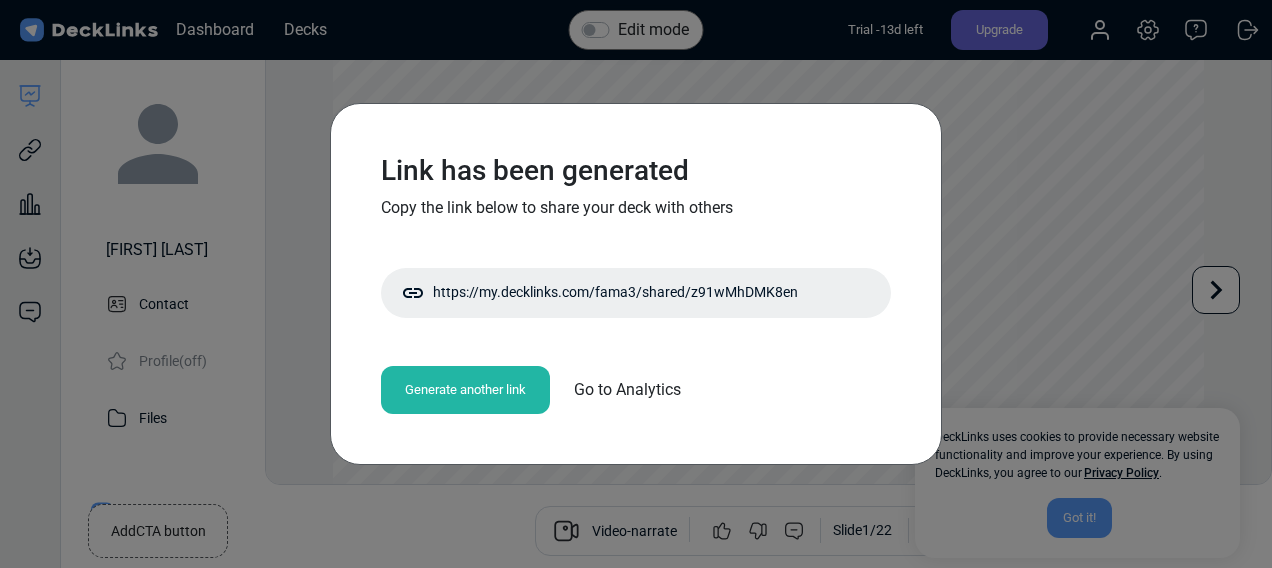 click on "Link has been generated Copy the link below to share your deck with others   https://my.decklinks.com/fama3/shared/z91wMhDMK8en Copy shareable link Generate another link Go to Analytics" at bounding box center (636, 284) 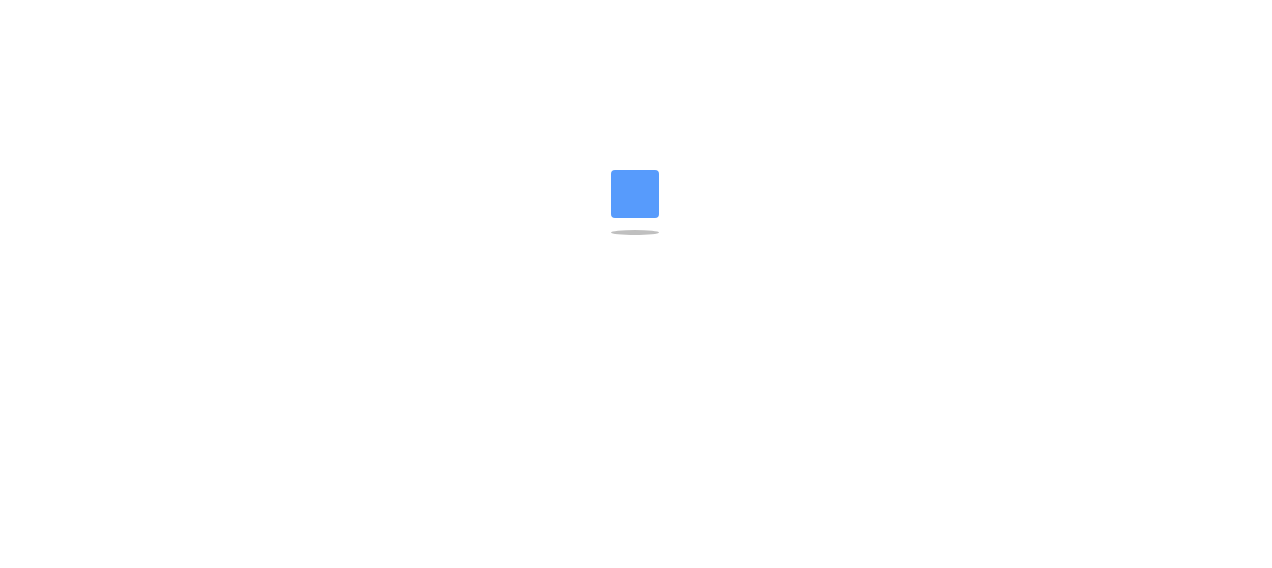 scroll, scrollTop: 0, scrollLeft: 0, axis: both 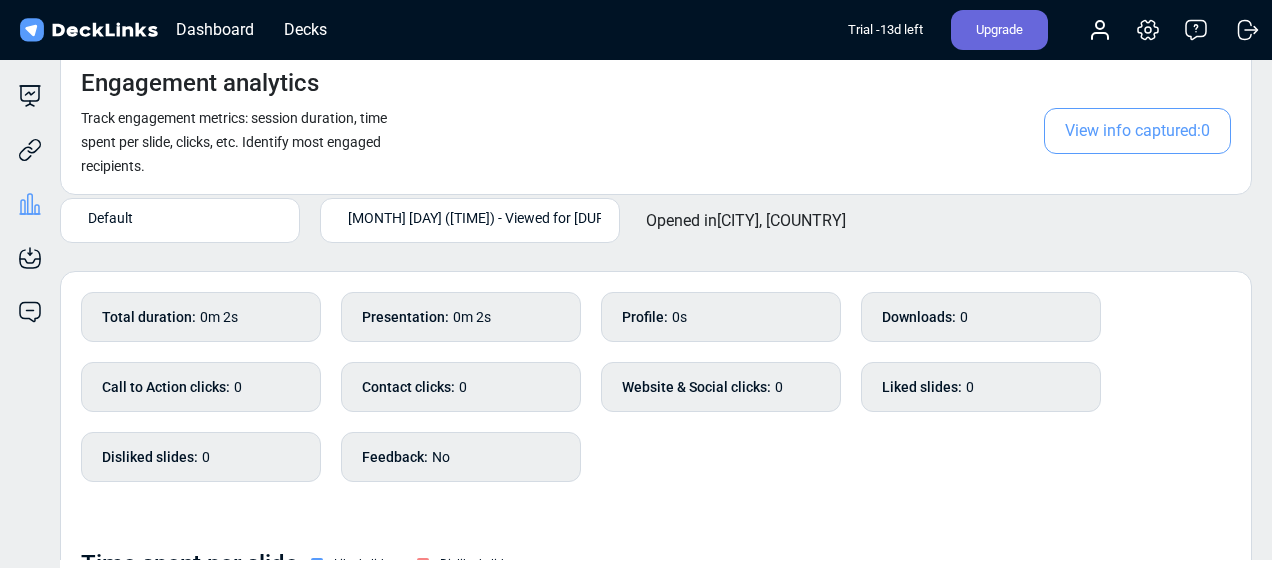 click on "Default" at bounding box center [181, 220] 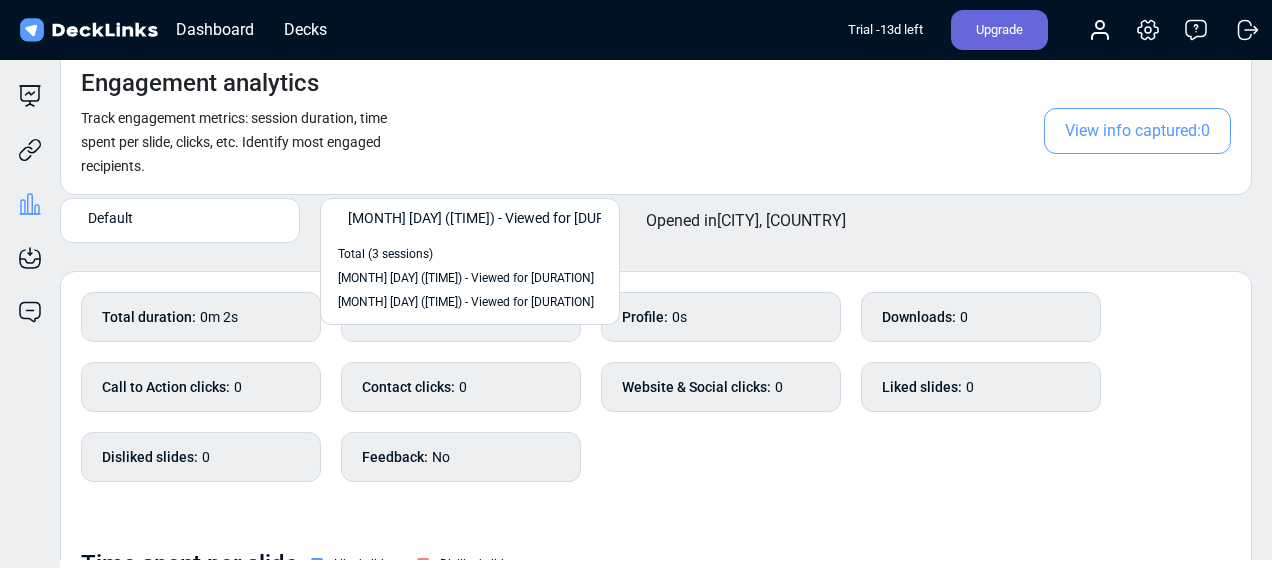 click on "Jul 7th (10:02am) - Viewed for 0m 2s" at bounding box center (498, 217) 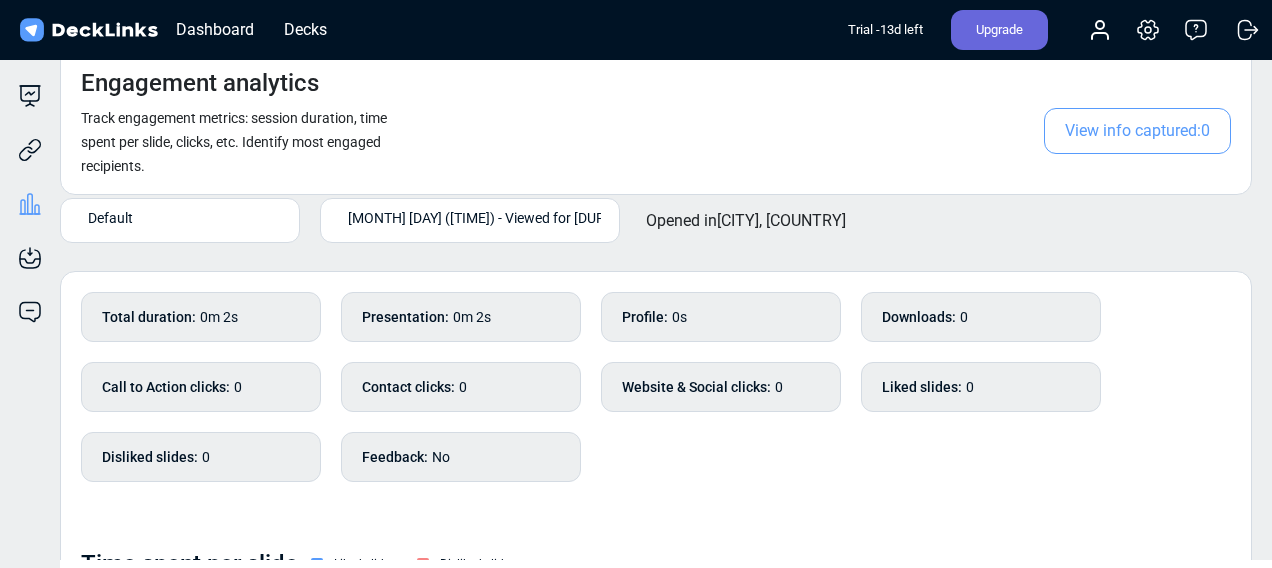 click on "Profile :" at bounding box center [149, 317] 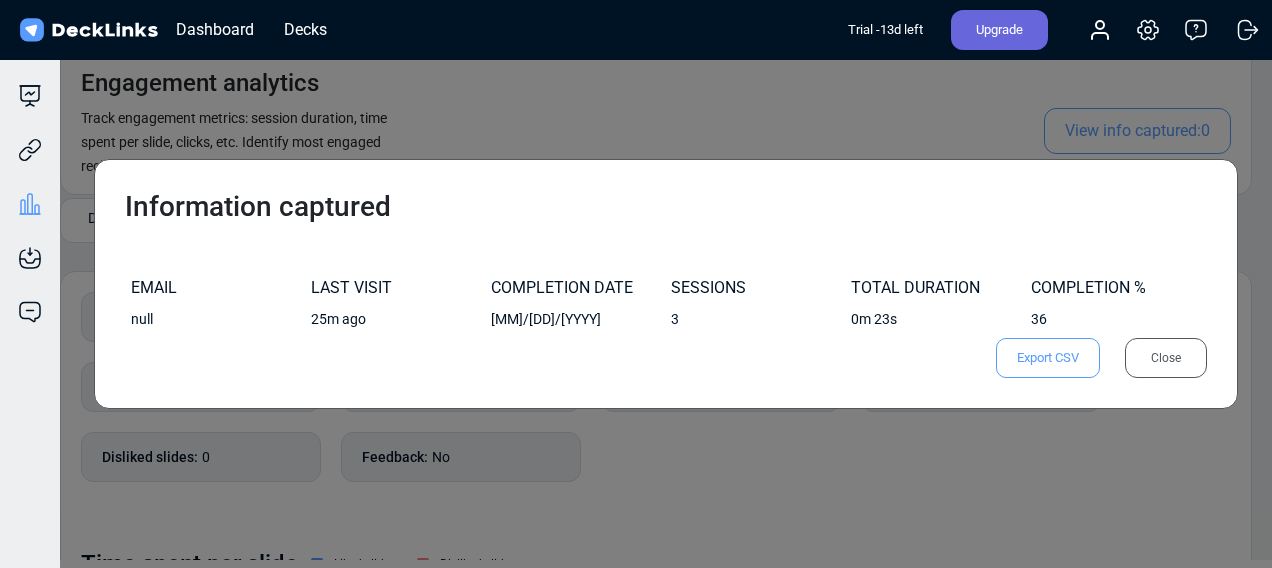click on "Information captured EMAIL LAST VISIT COMPLETION DATE SESSIONS TOTAL DURATION COMPLETION % null 25m ago 07/07/2025 3 0m 23s 36 Loading... Export CSV Close" at bounding box center [636, 284] 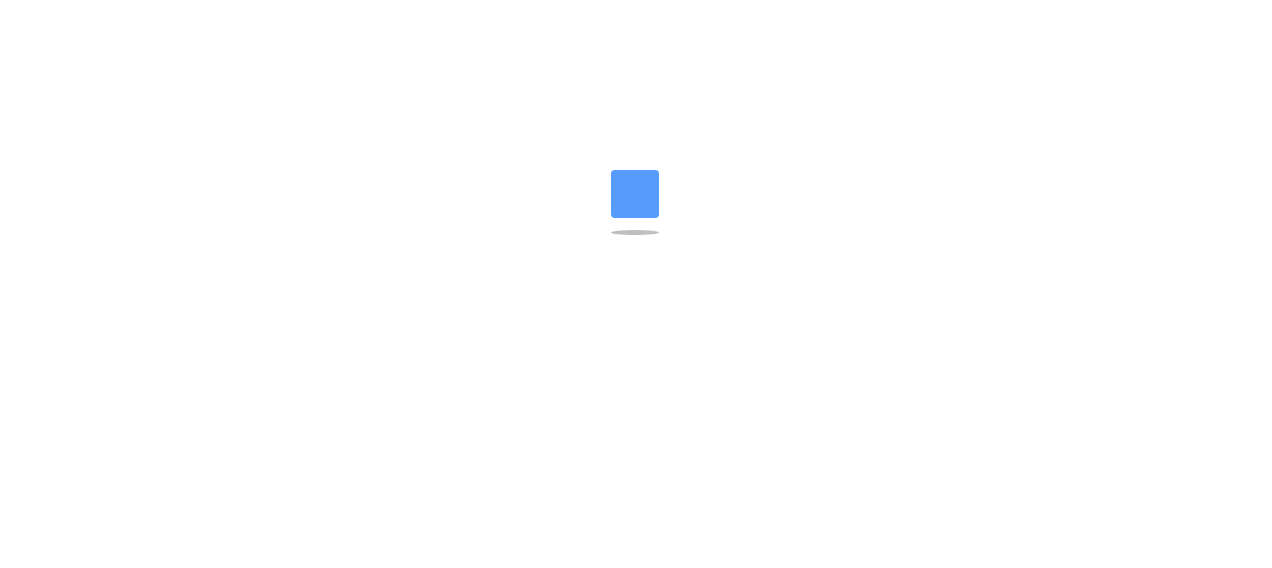 scroll, scrollTop: 0, scrollLeft: 0, axis: both 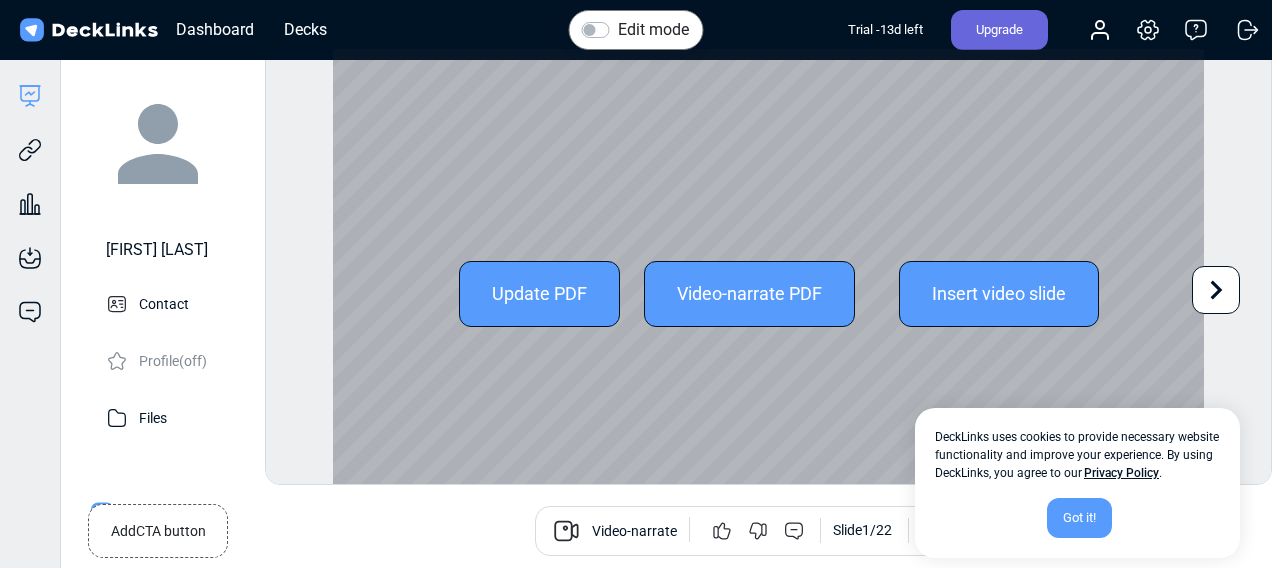click at bounding box center (1216, 290) 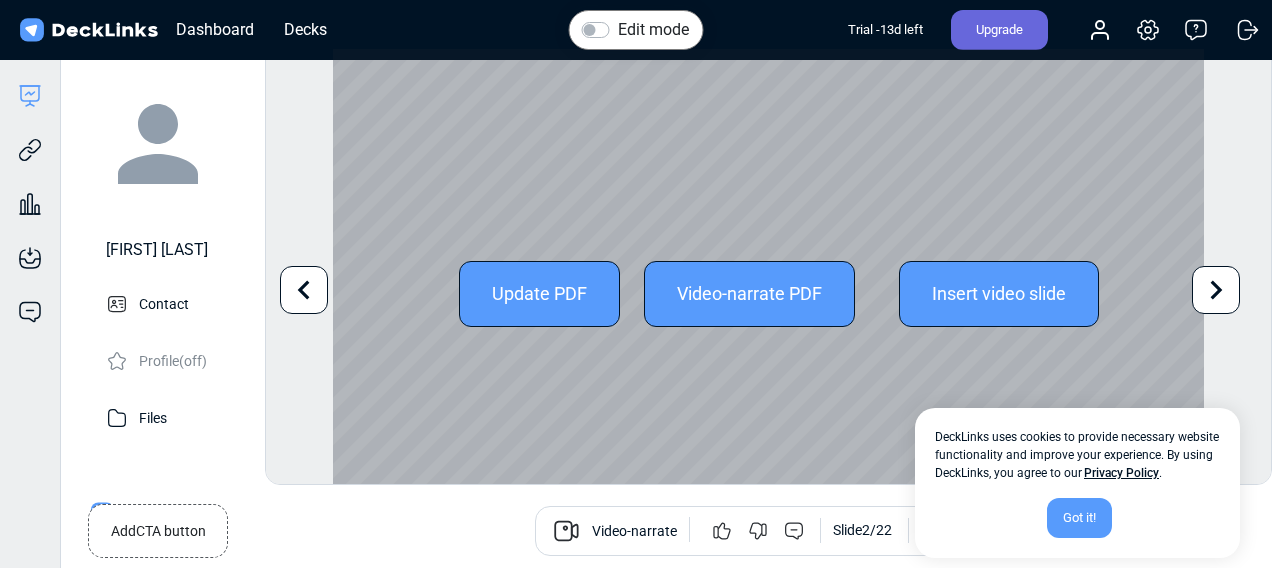 click at bounding box center [1216, 290] 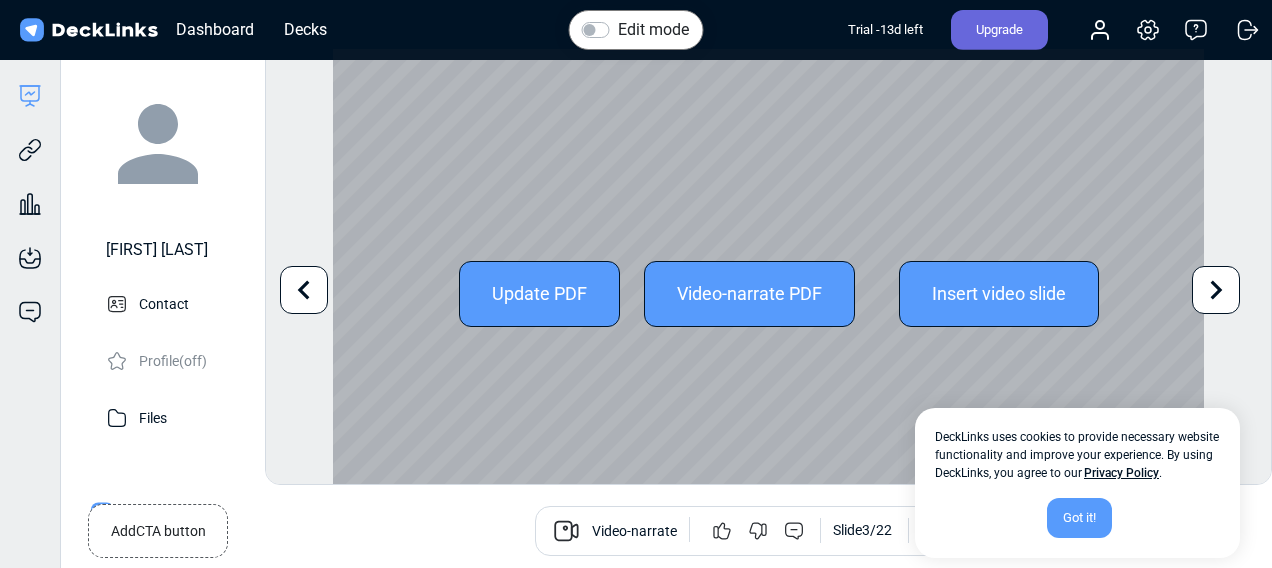 click at bounding box center [1216, 290] 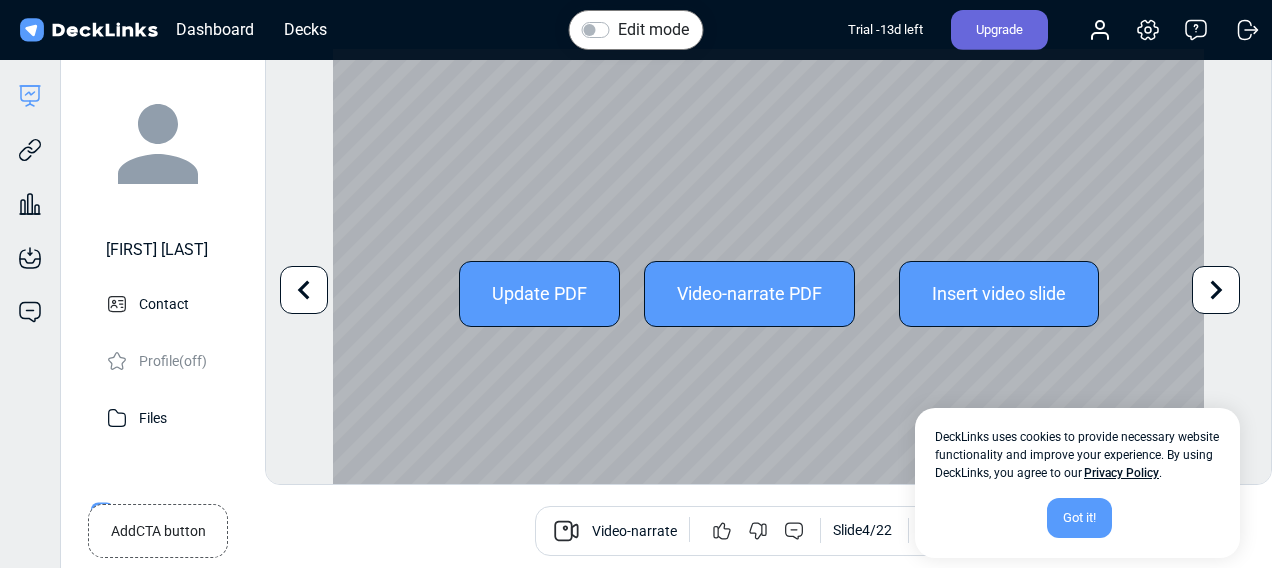 click at bounding box center [1216, 290] 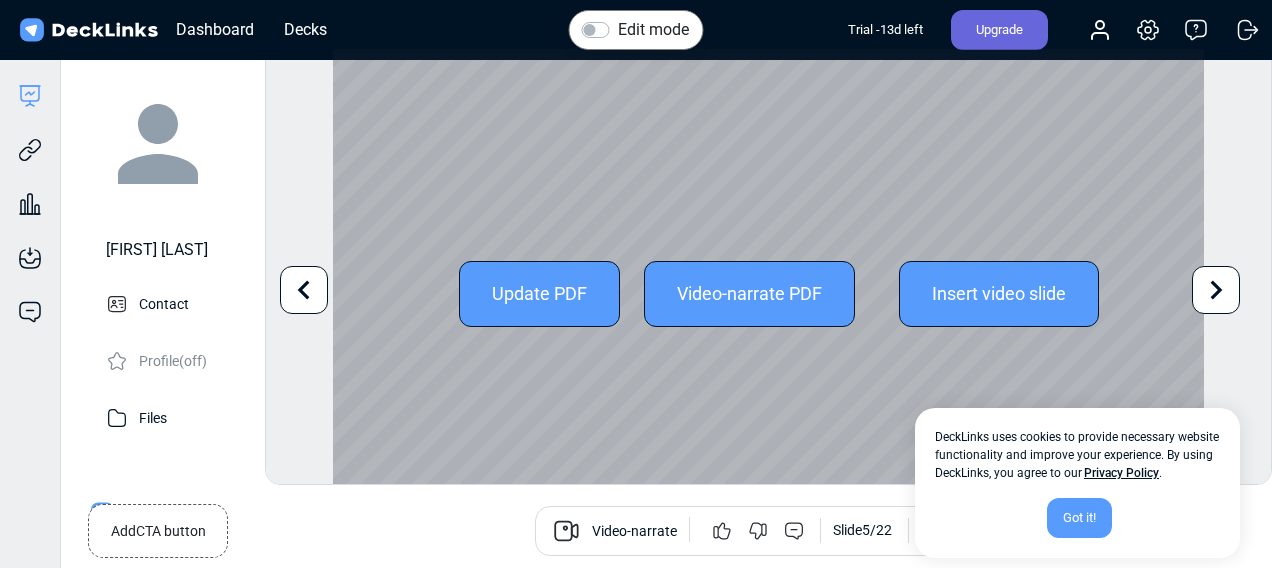 click at bounding box center [1216, 290] 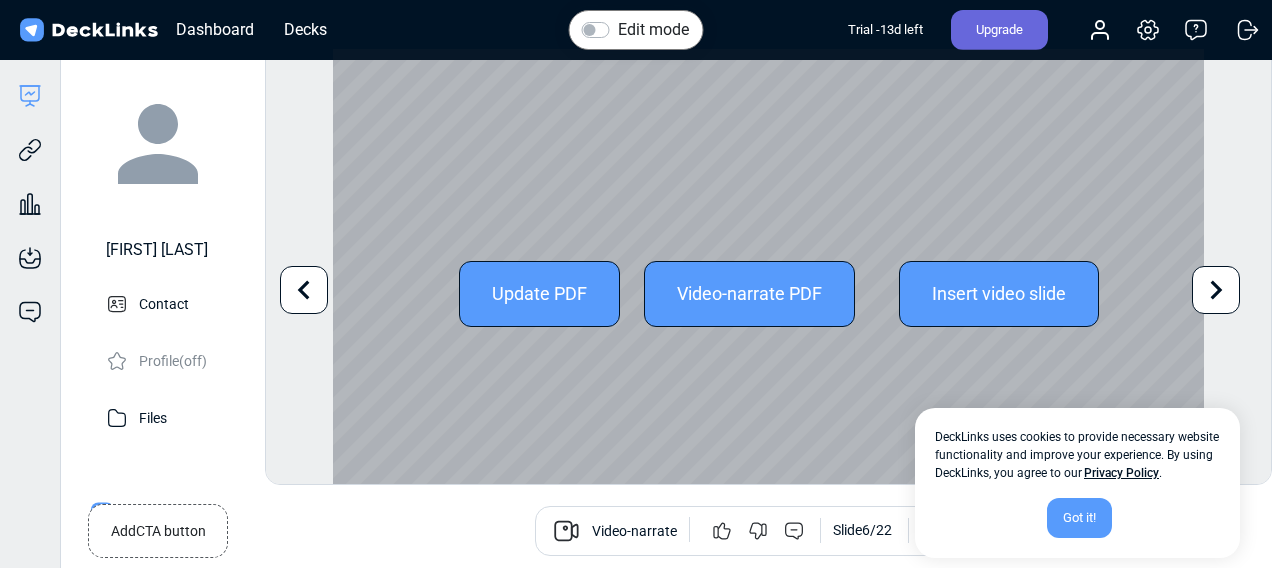 click at bounding box center [1216, 290] 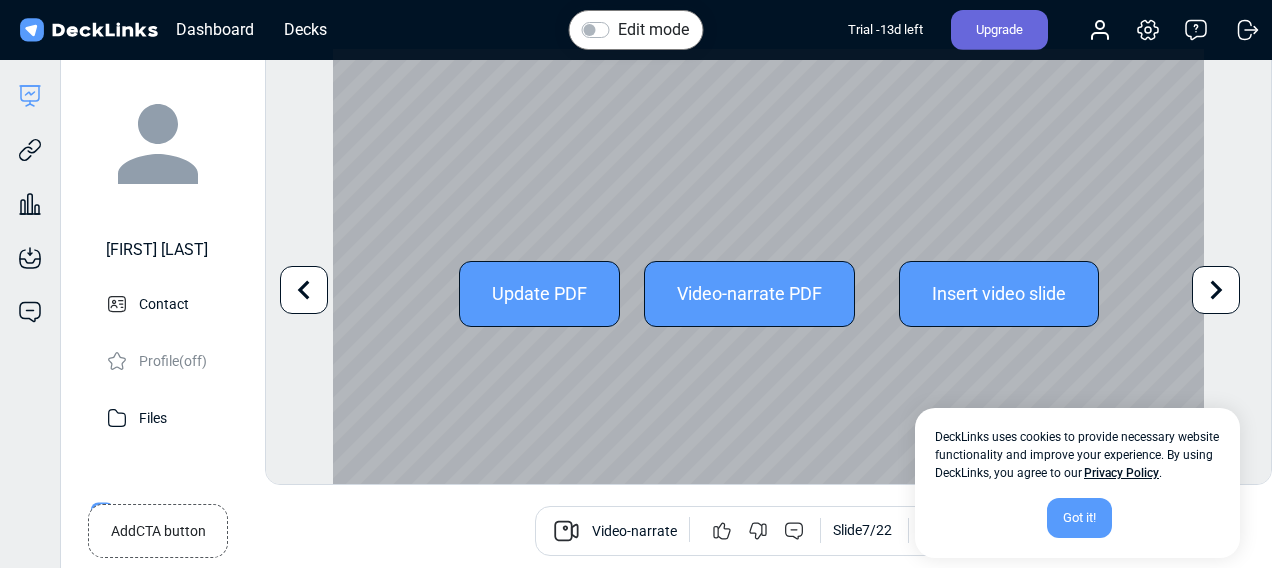 click at bounding box center (1216, 290) 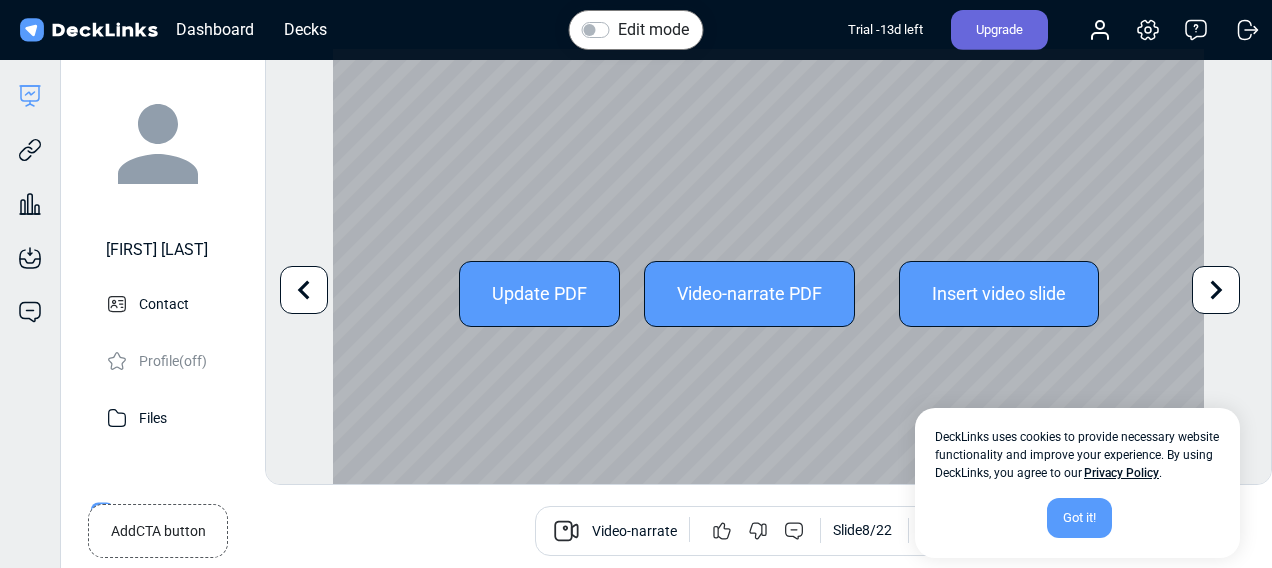 click at bounding box center (1216, 290) 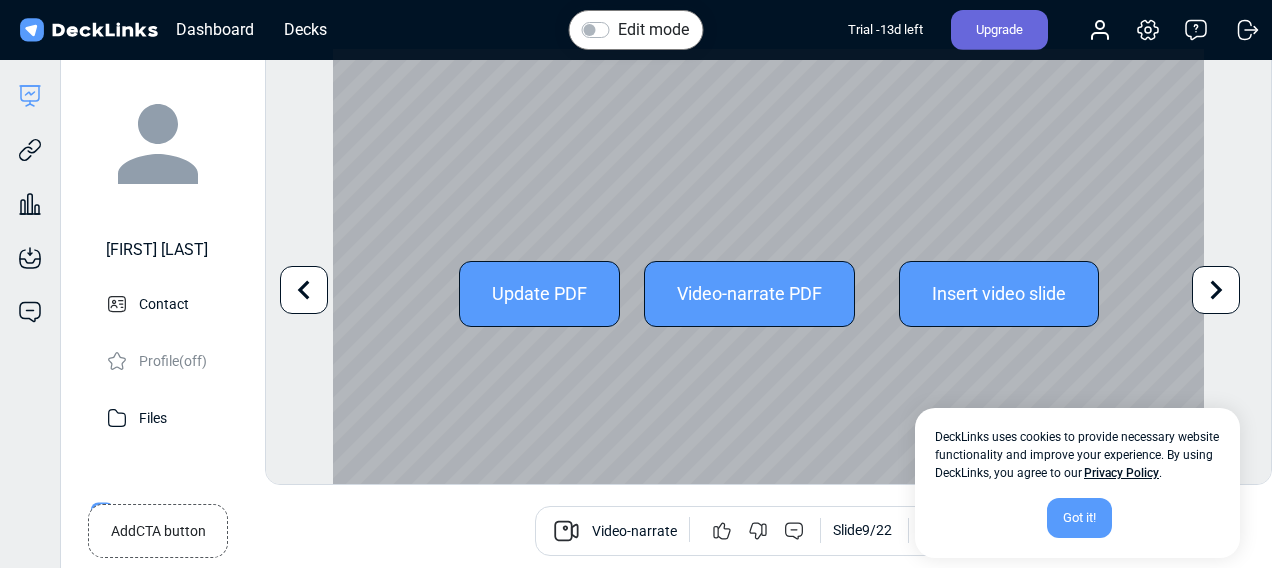 click at bounding box center [1216, 290] 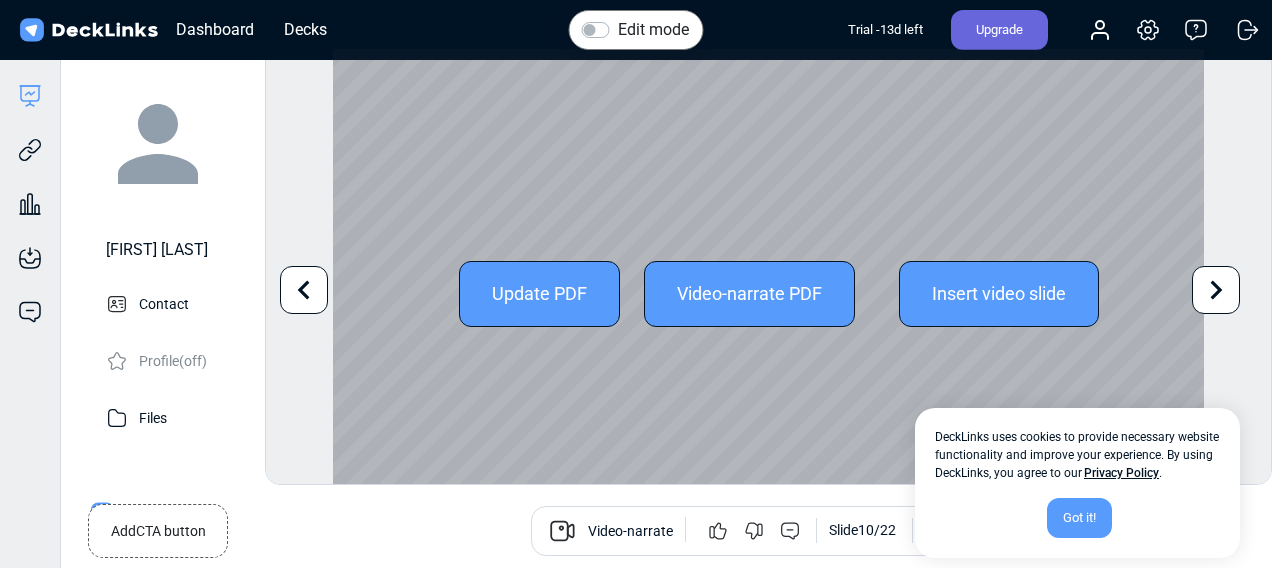 click at bounding box center [1216, 290] 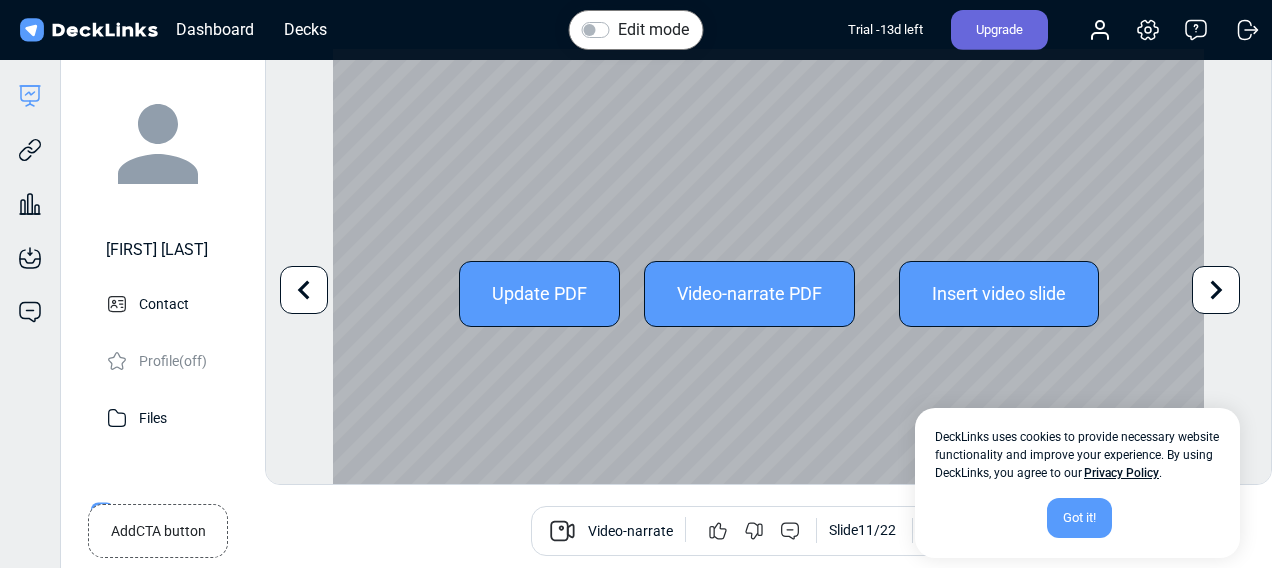 click at bounding box center [1216, 290] 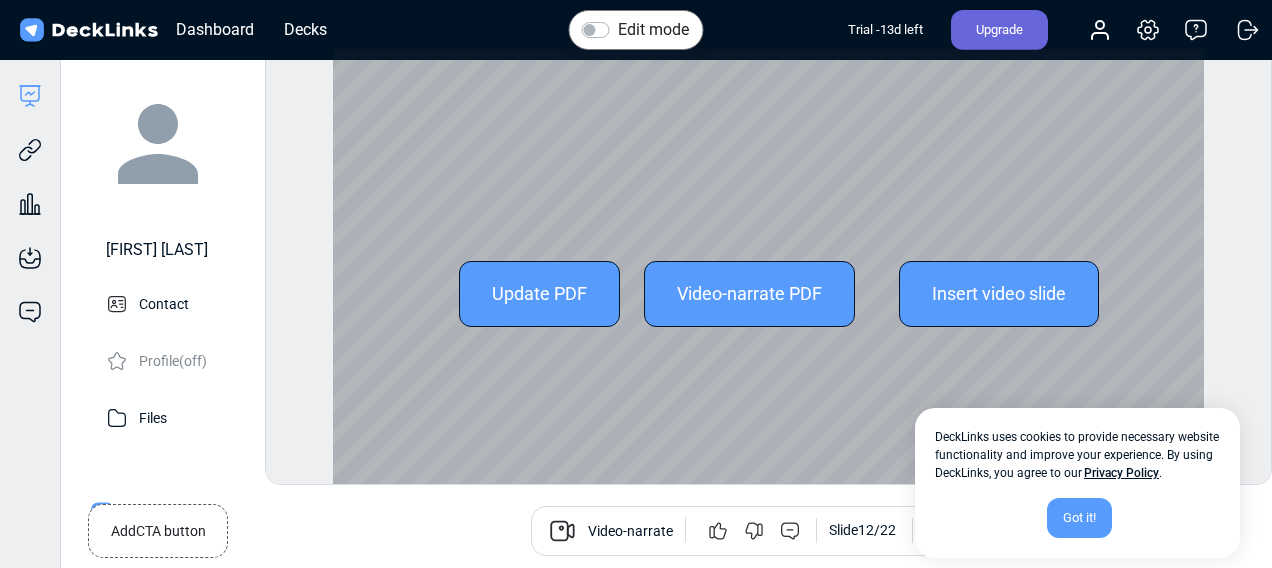 click on "Edit mode Change photo Updating this image will immediately apply to all of your decks. Recommended photo size: 300 x 300. Update PDF Video-narrate PDF Insert video slide Use the left/right arrows to navigate between slides Add  CTA button Book a call Video-narrate Slide  12 / 22" at bounding box center [768, 266] 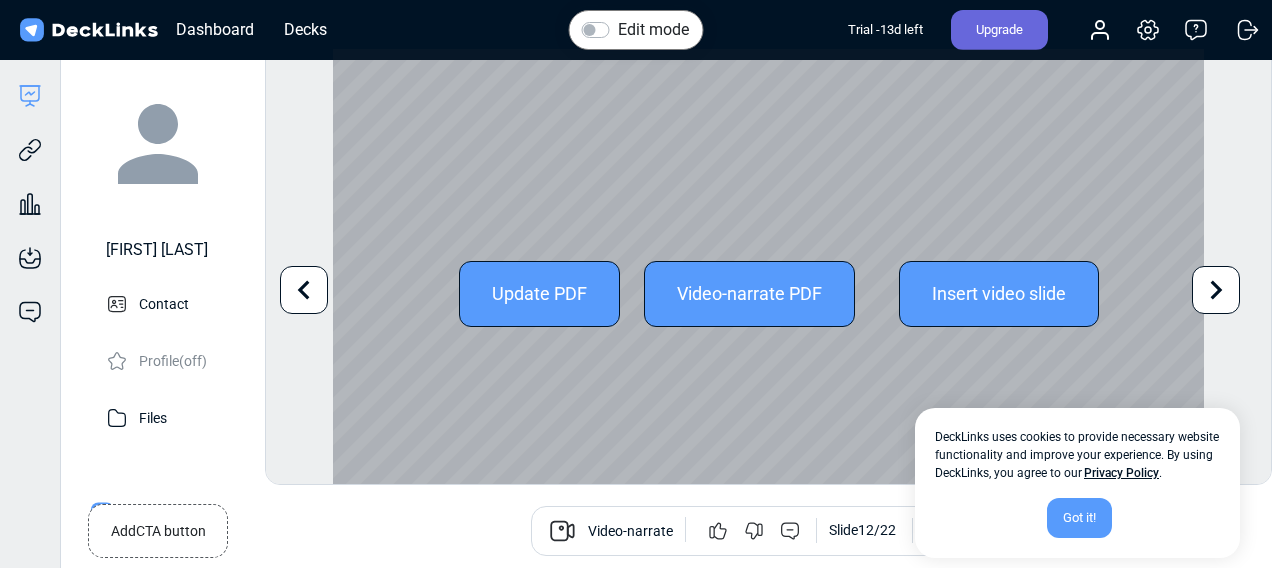 click at bounding box center (1217, 290) 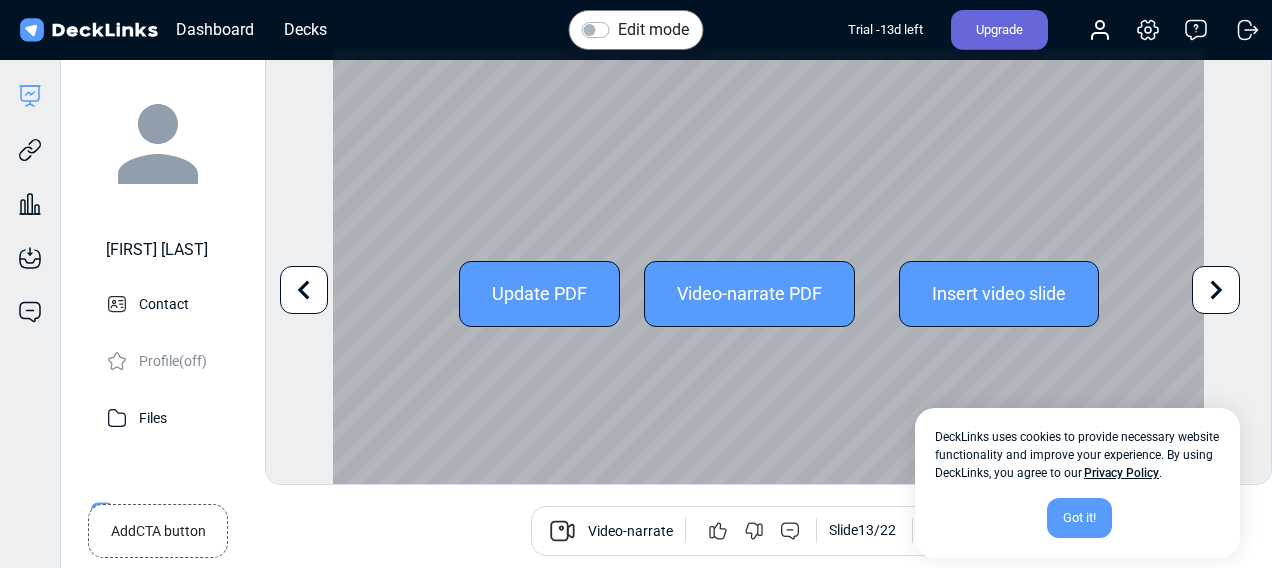 click at bounding box center (304, 290) 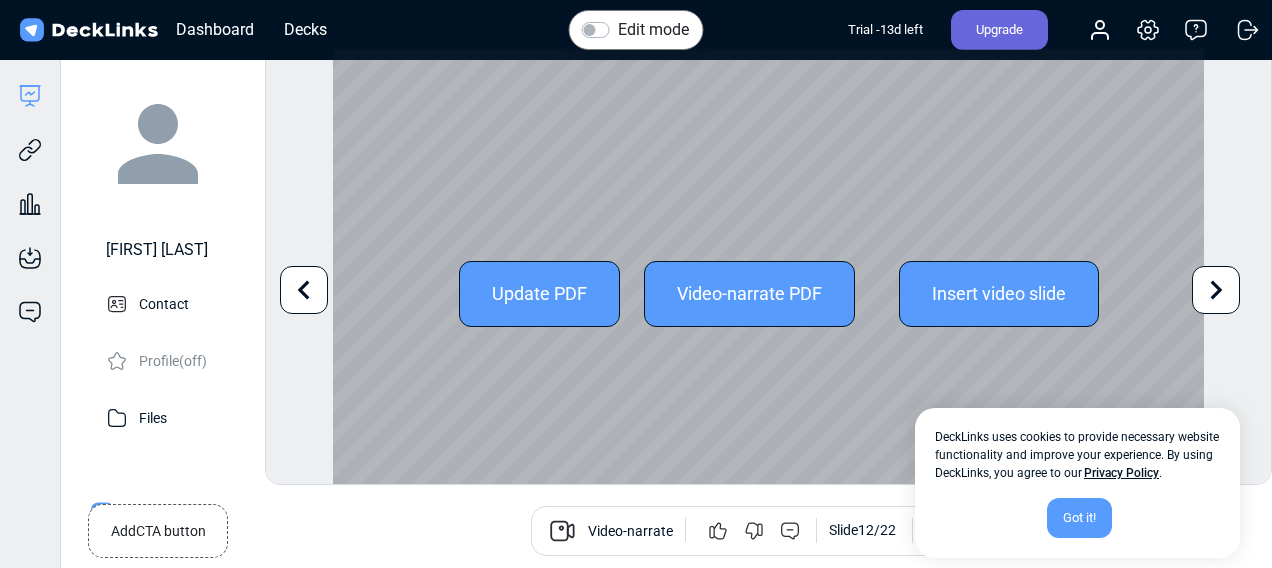 click on "Update PDF" at bounding box center (539, 294) 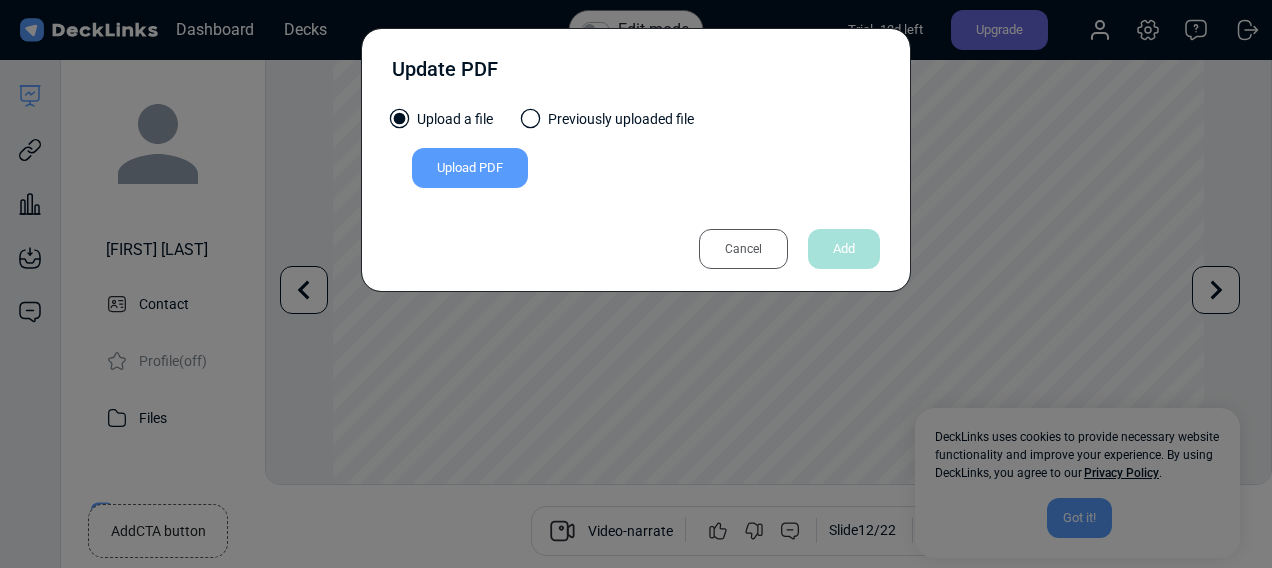 click at bounding box center (531, 119) 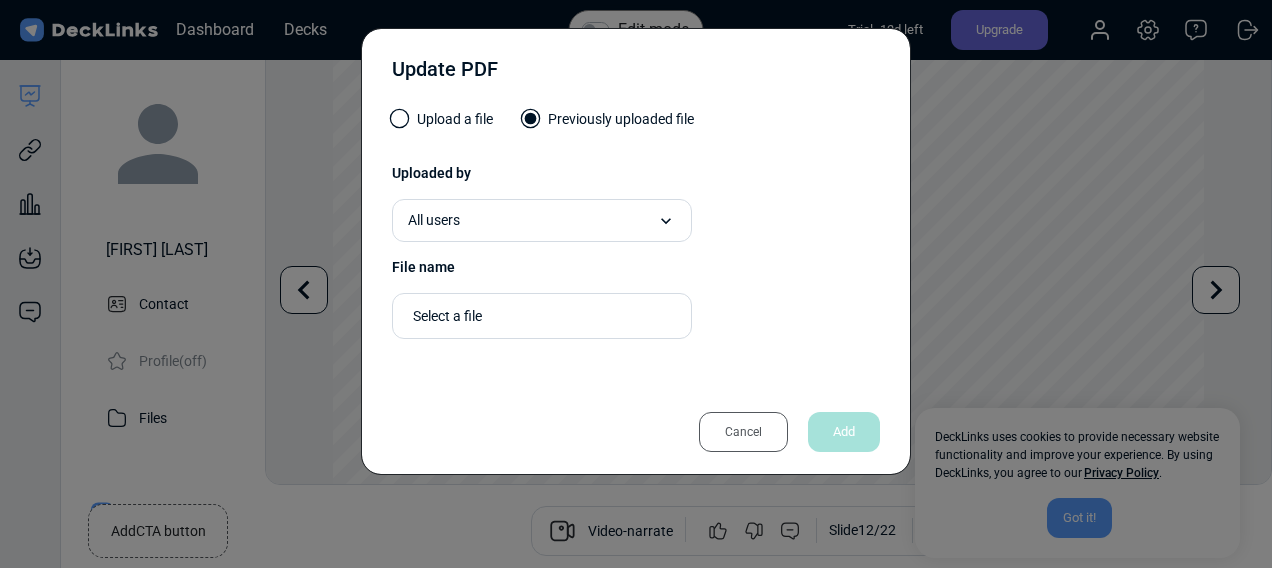 click at bounding box center (400, 119) 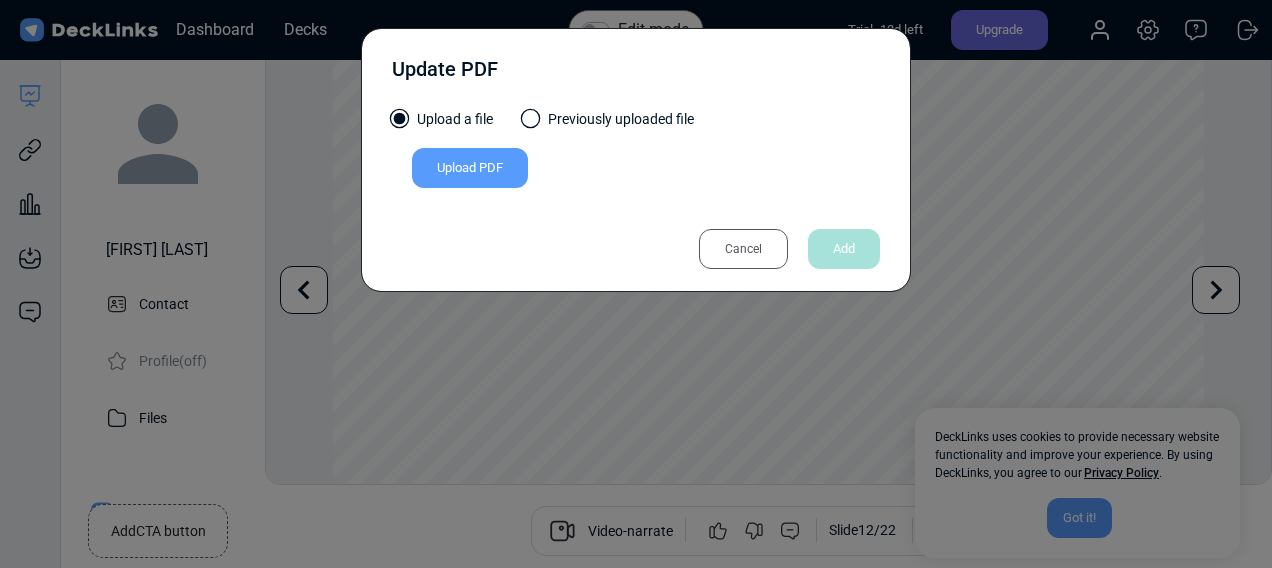 click on "Update PDF   Upload a file   Previously uploaded file Upload PDF Uploaded by All users All users Keith Kunene File name Select a file Presentation files must be PDF format. Cancel Add" at bounding box center [636, 284] 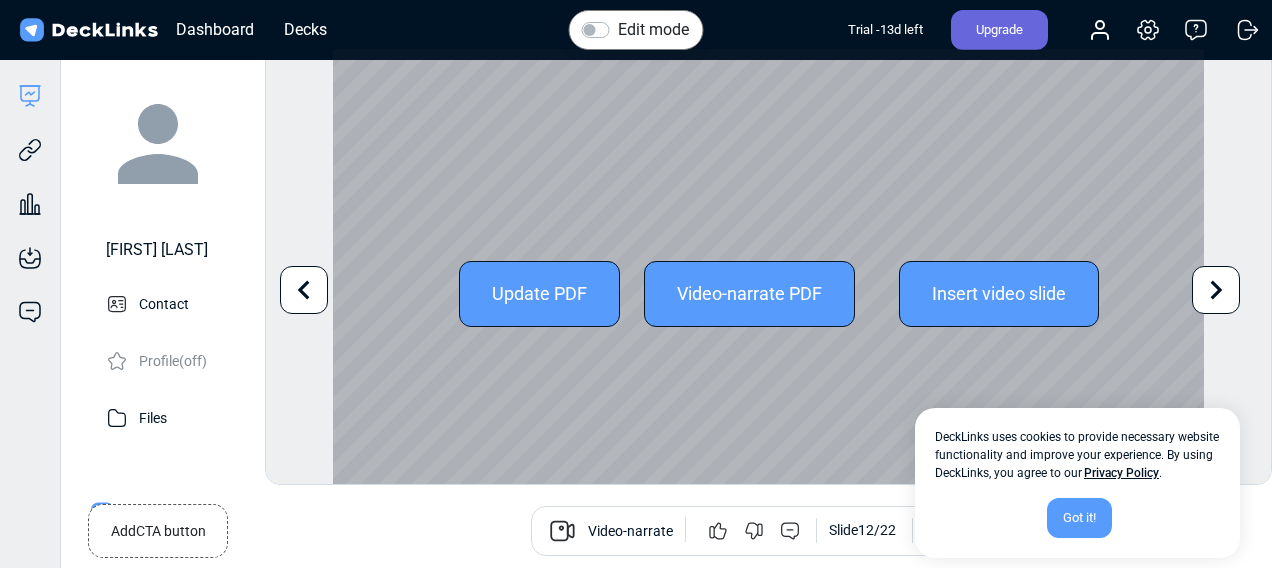 click on "Update PDF" at bounding box center [539, 294] 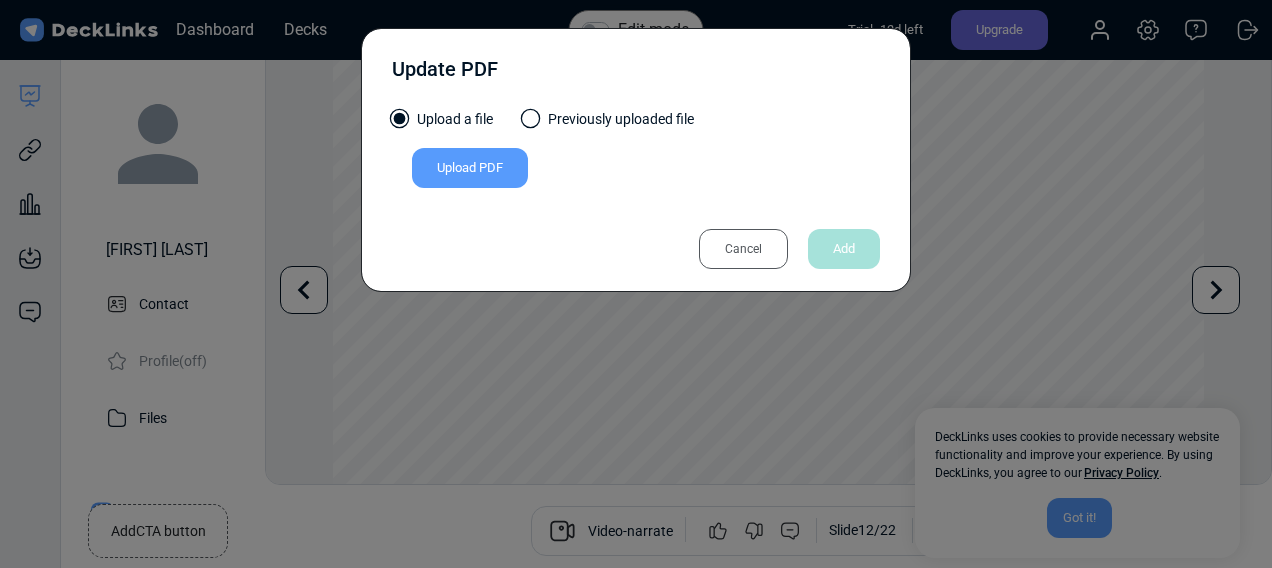 click on "Upload PDF" at bounding box center (470, 168) 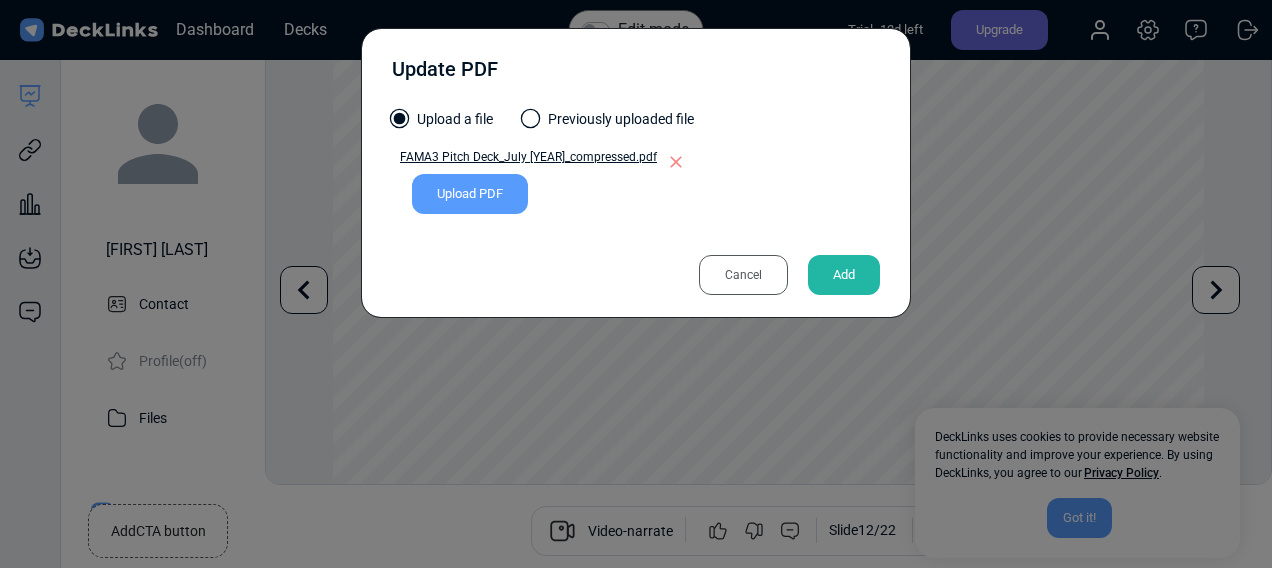 click on "Add" at bounding box center [844, 275] 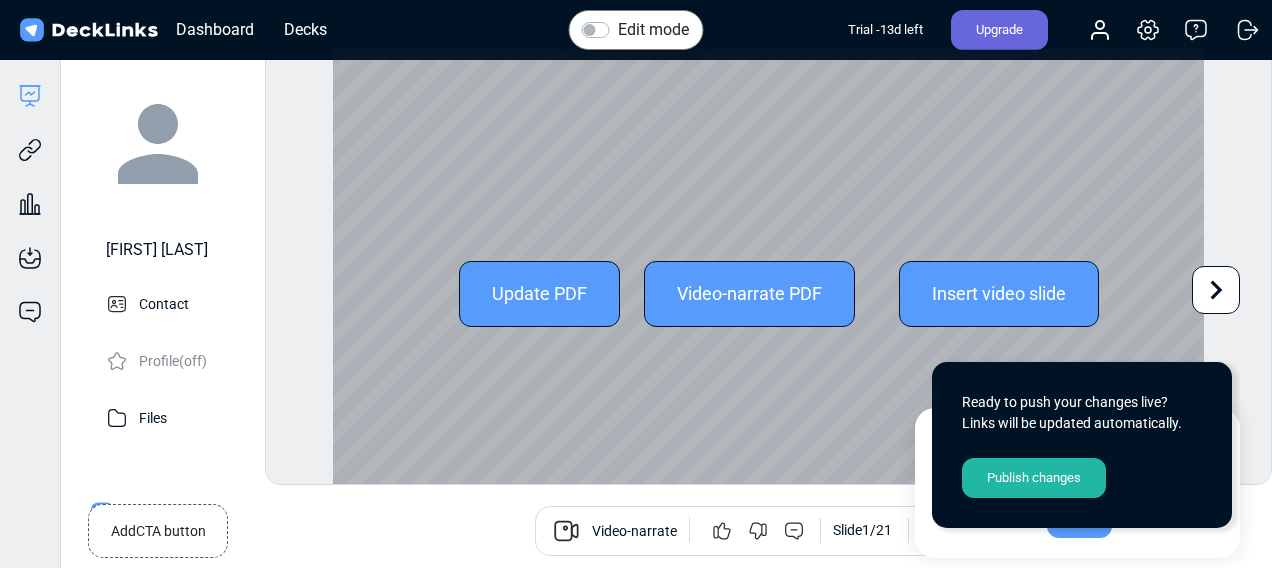 click at bounding box center [1216, 290] 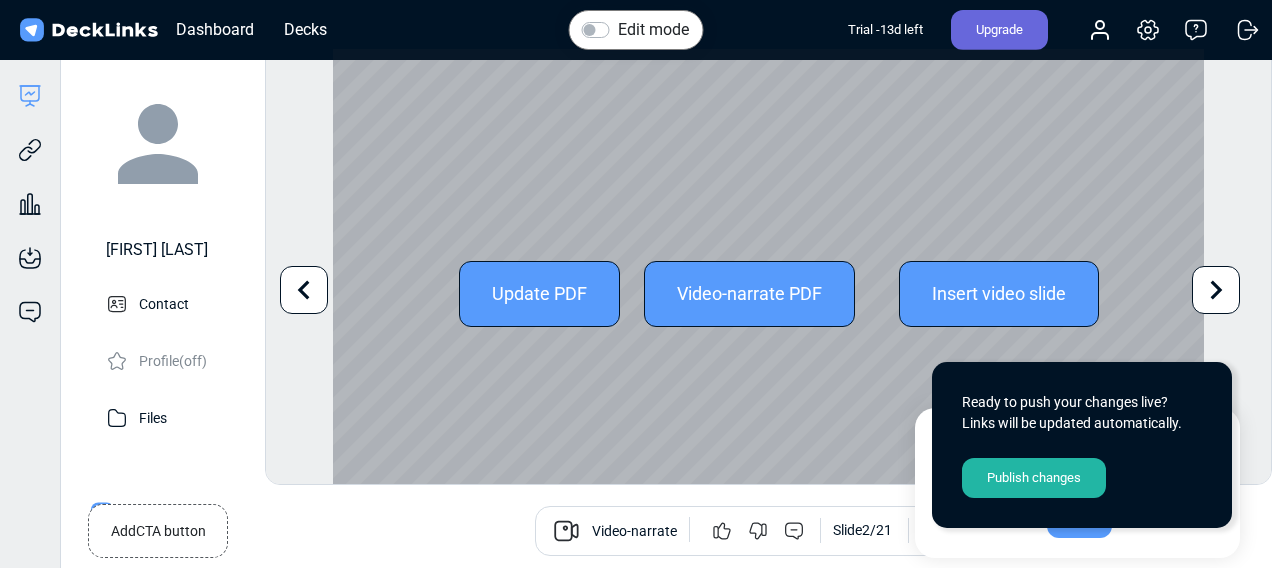 click at bounding box center (1216, 290) 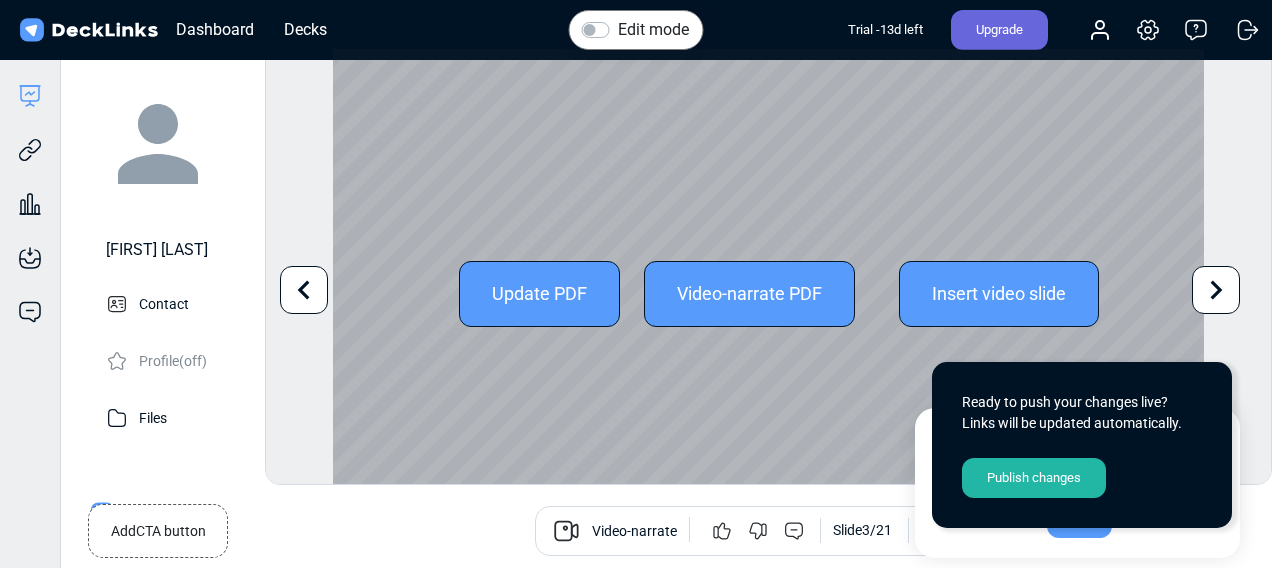 click at bounding box center (1216, 290) 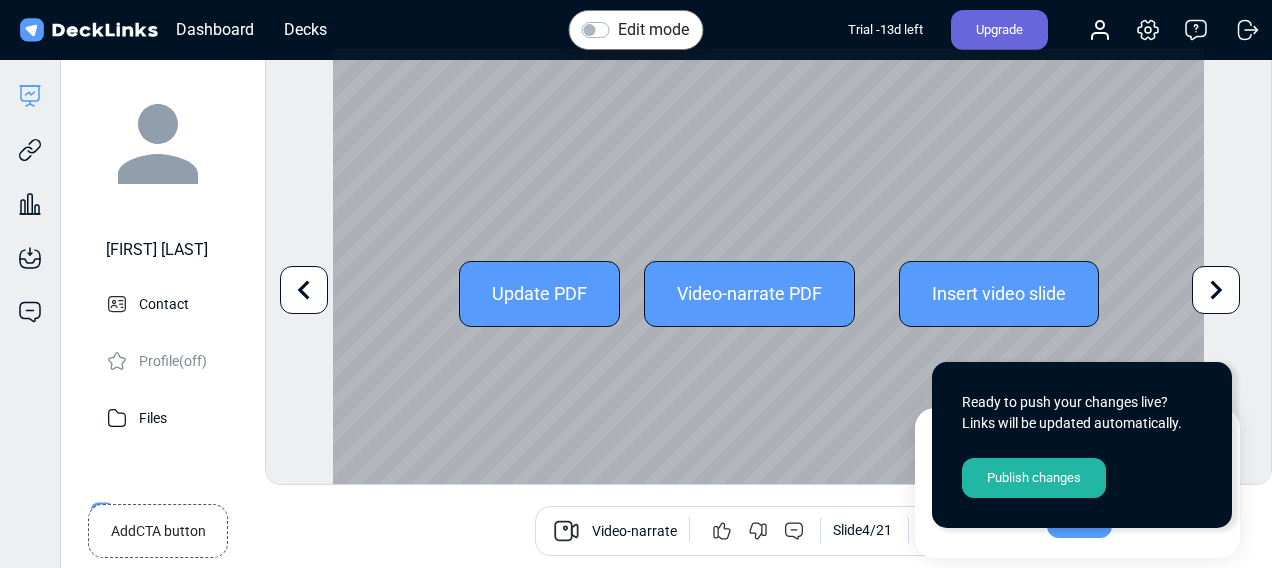 click at bounding box center (1216, 290) 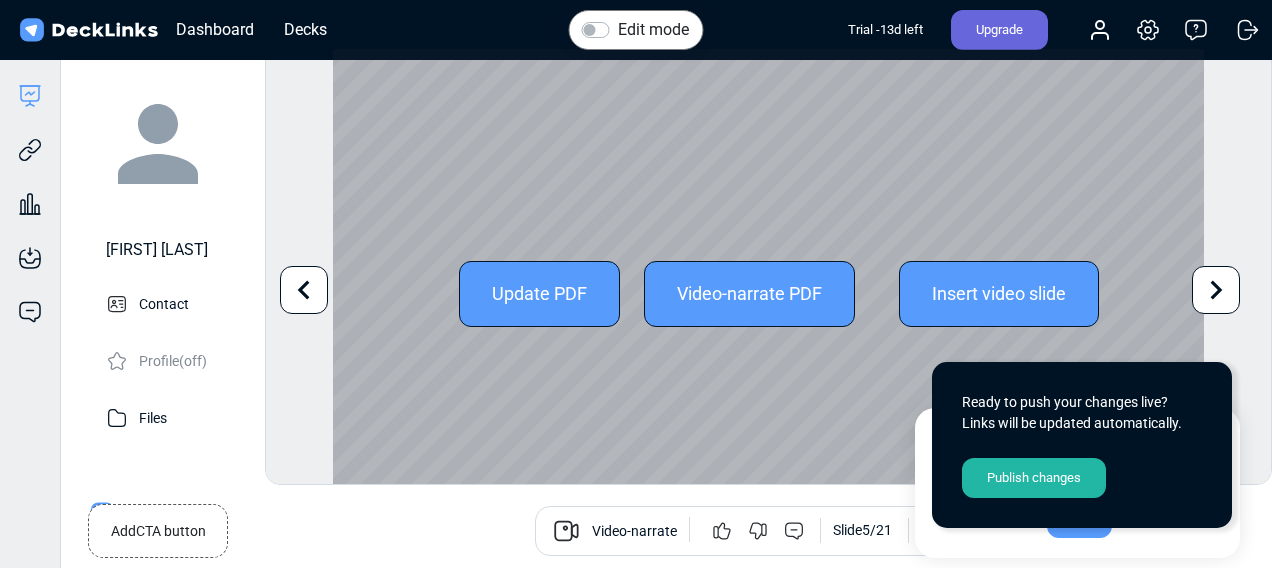 click at bounding box center [1216, 290] 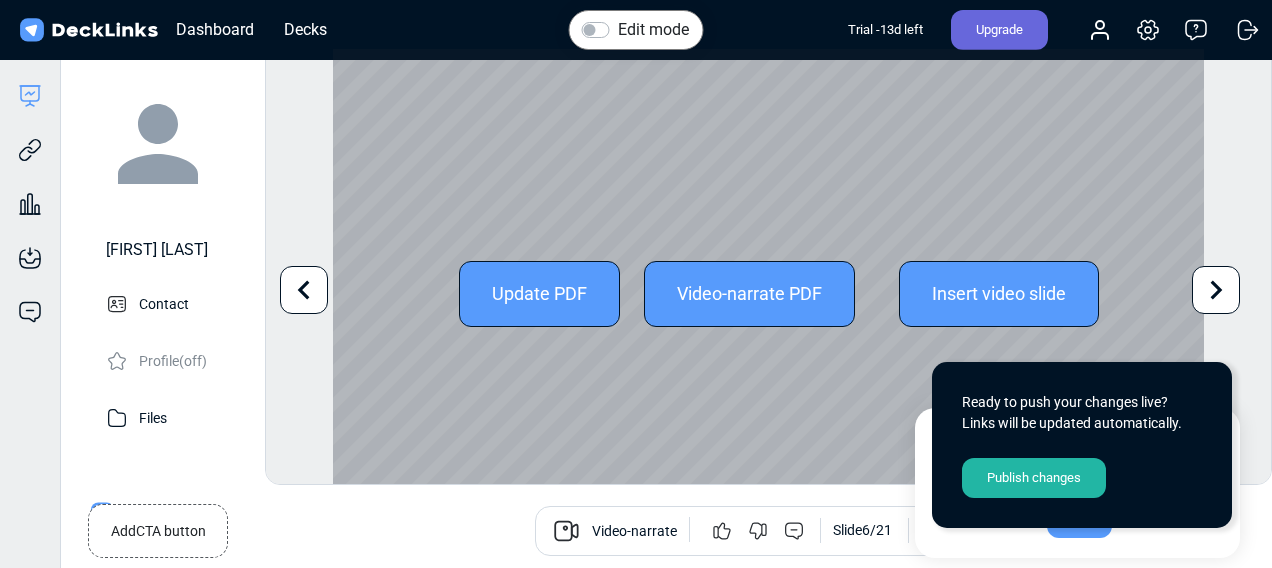 click at bounding box center (1216, 290) 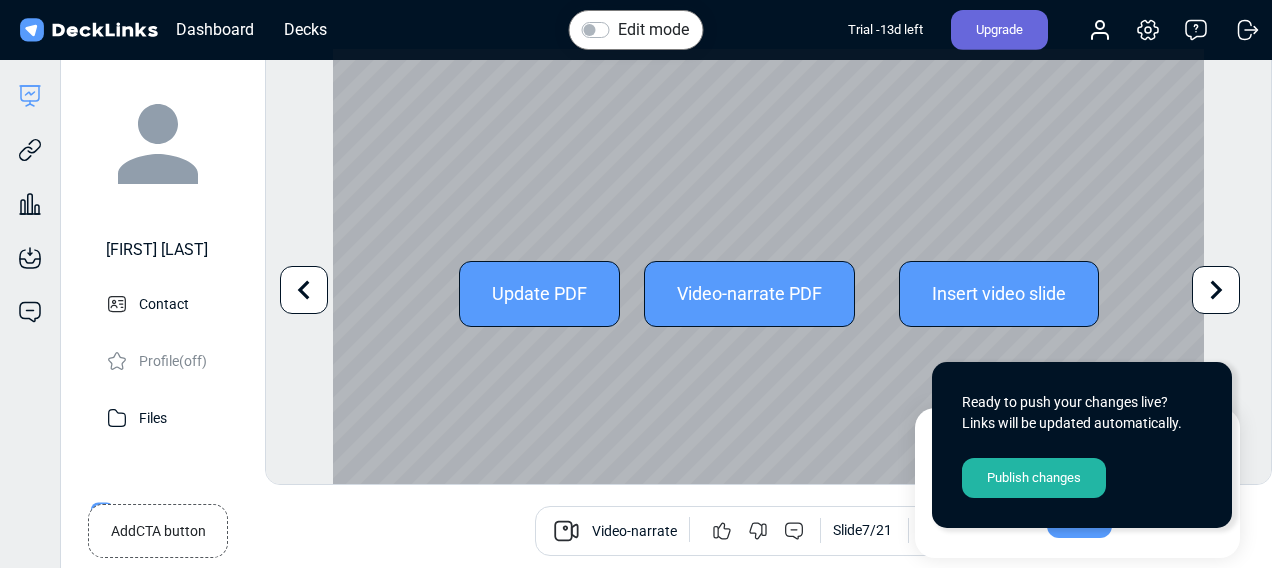 click at bounding box center (1216, 290) 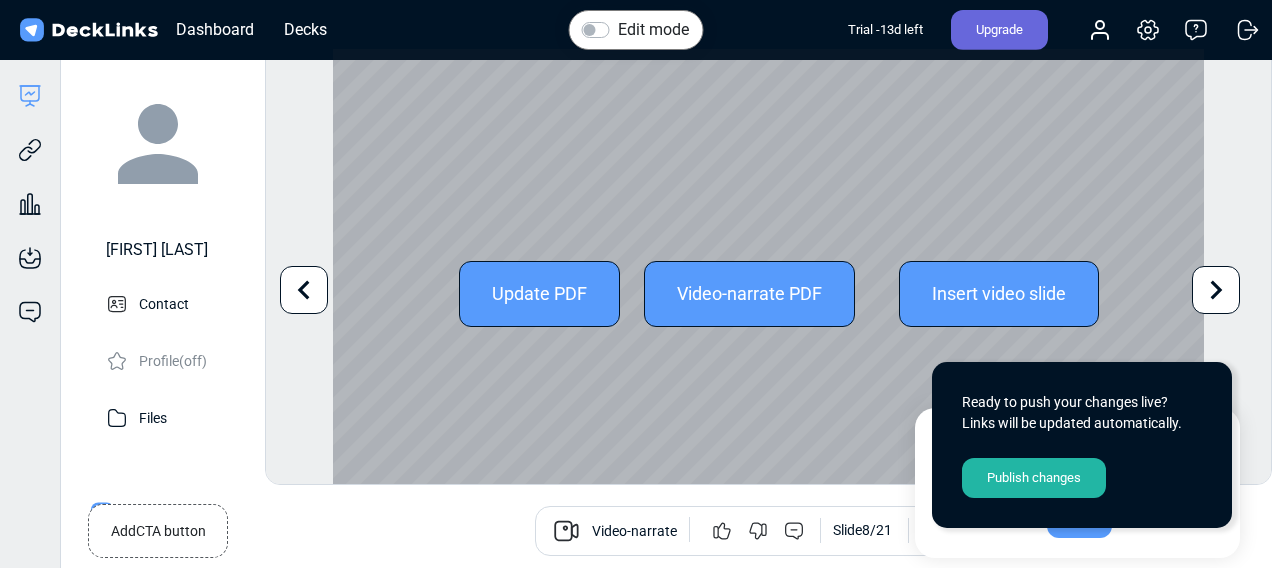 click at bounding box center (1216, 290) 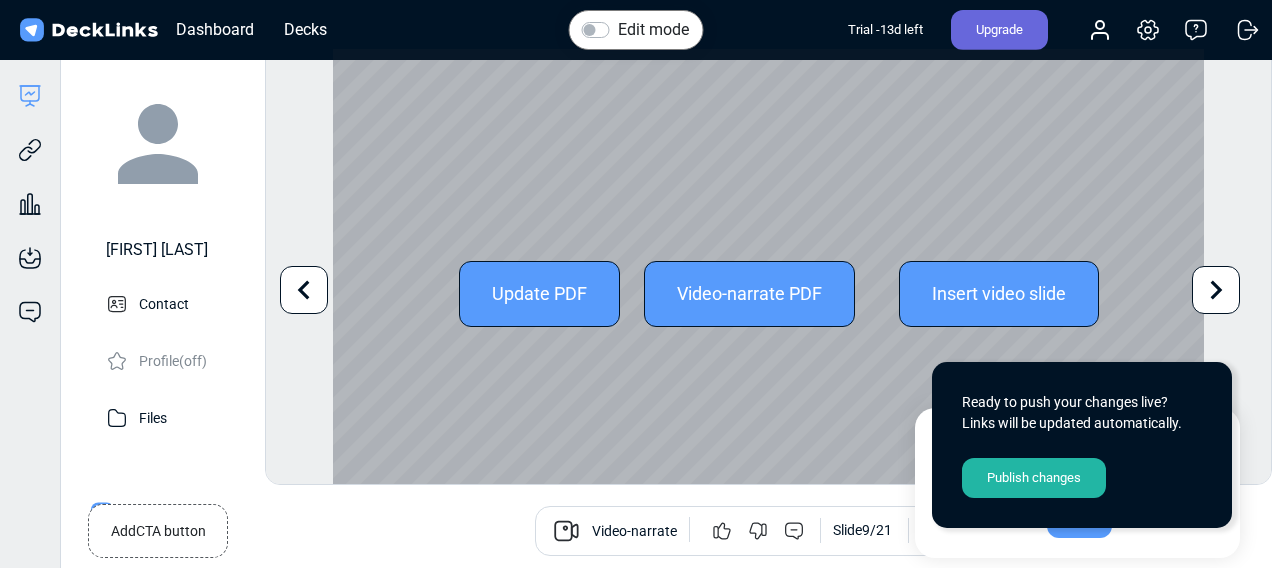 click at bounding box center [1216, 290] 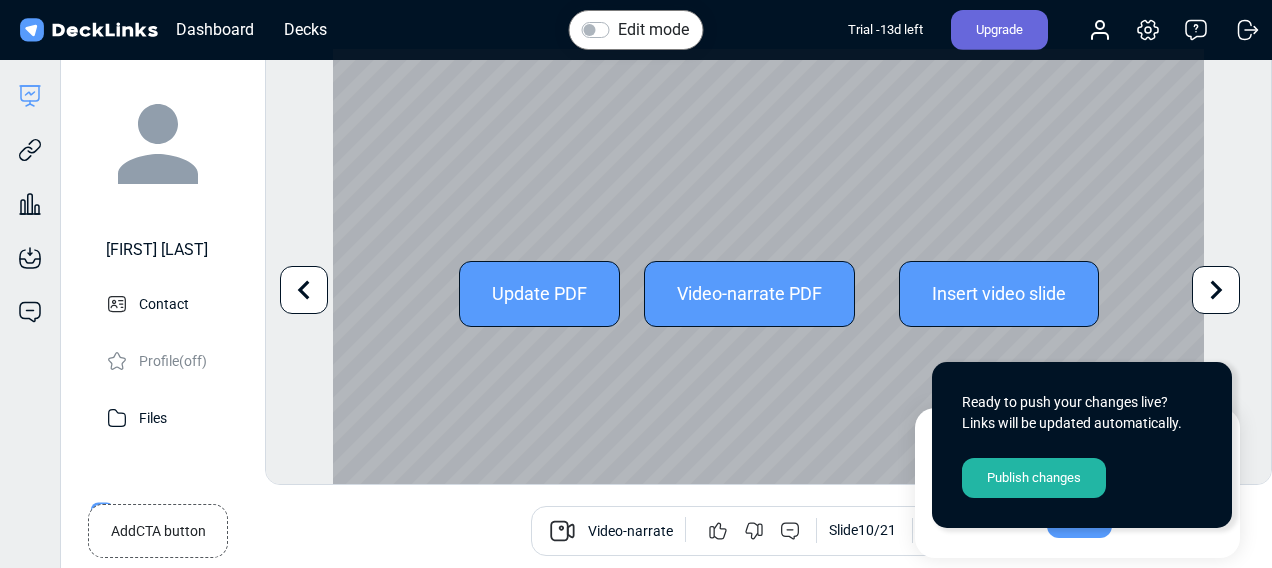 click at bounding box center [1216, 290] 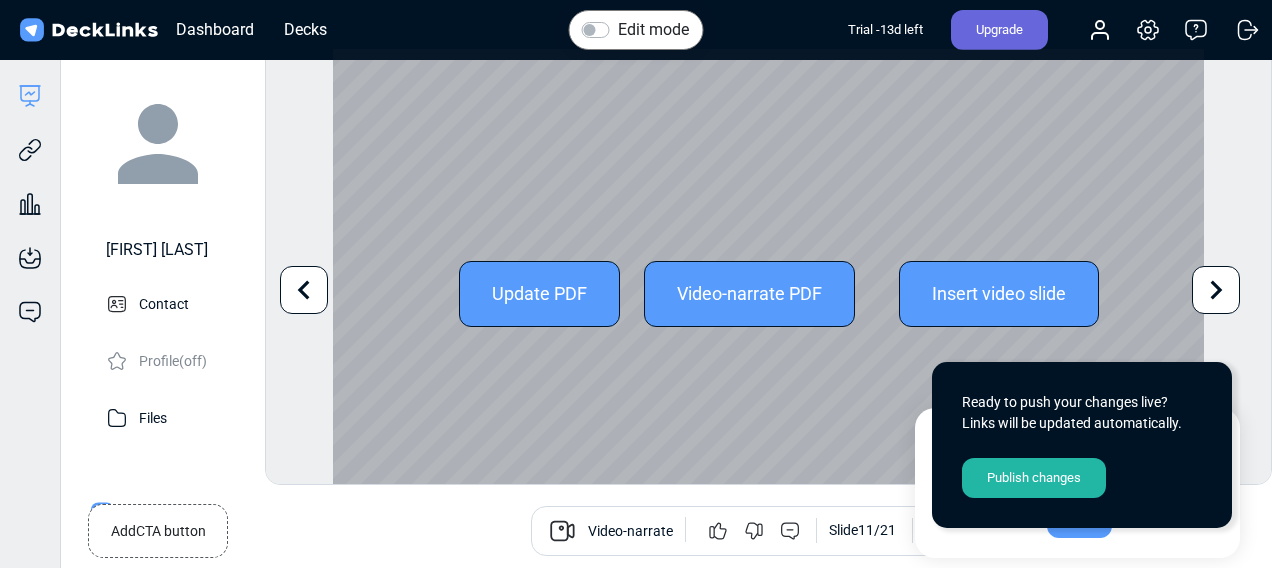 click at bounding box center [1216, 290] 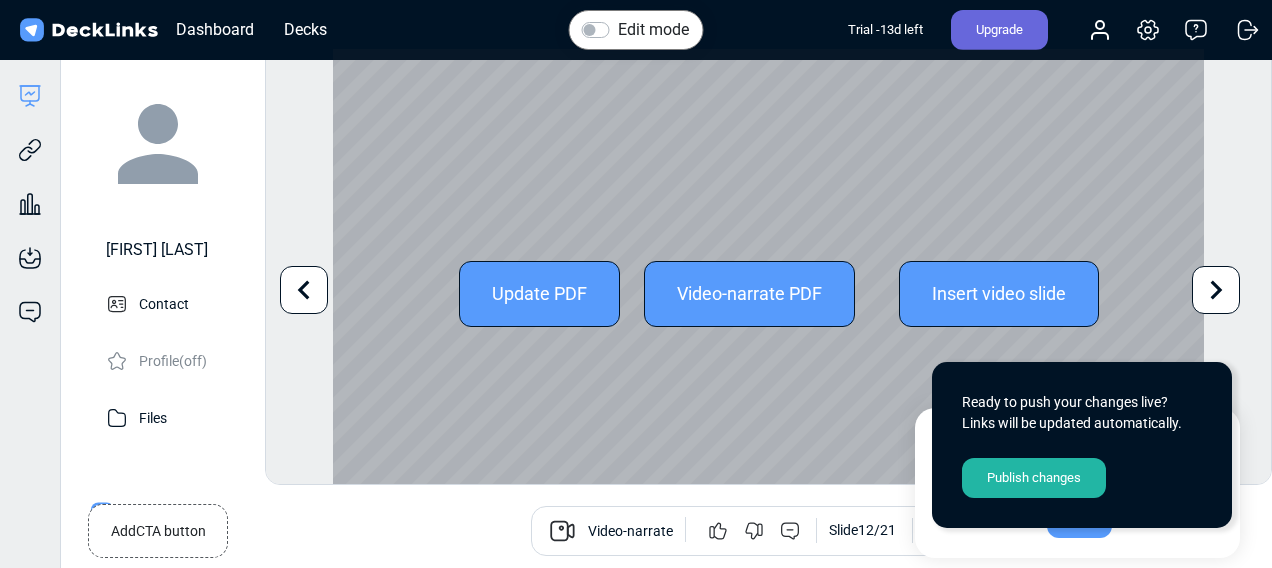 click at bounding box center (1216, 290) 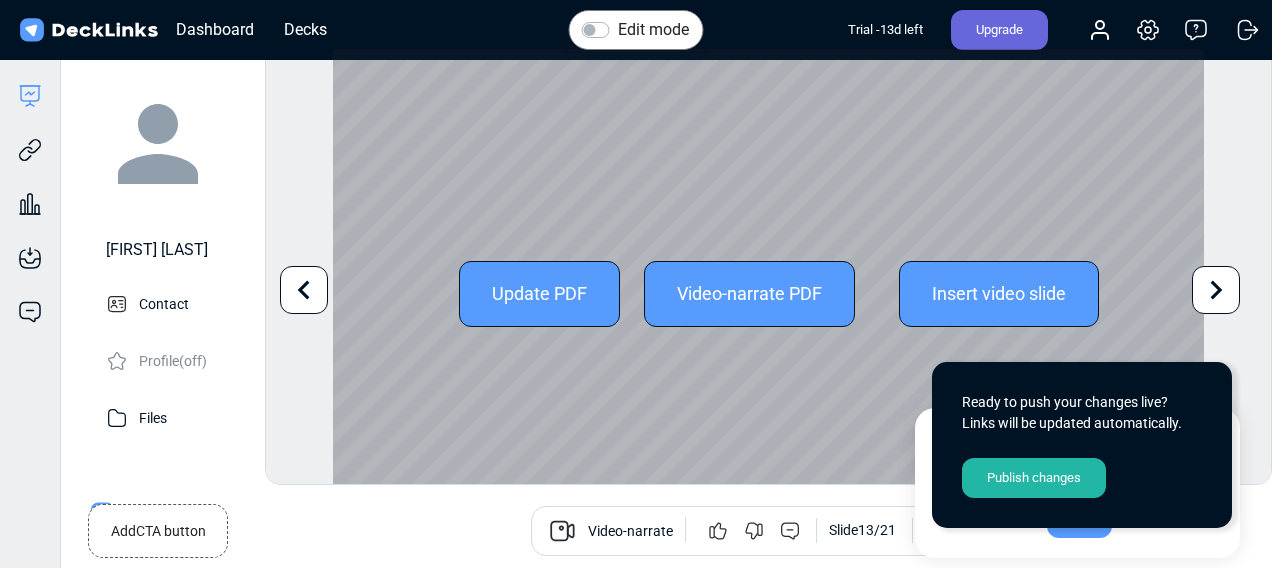click at bounding box center [1216, 290] 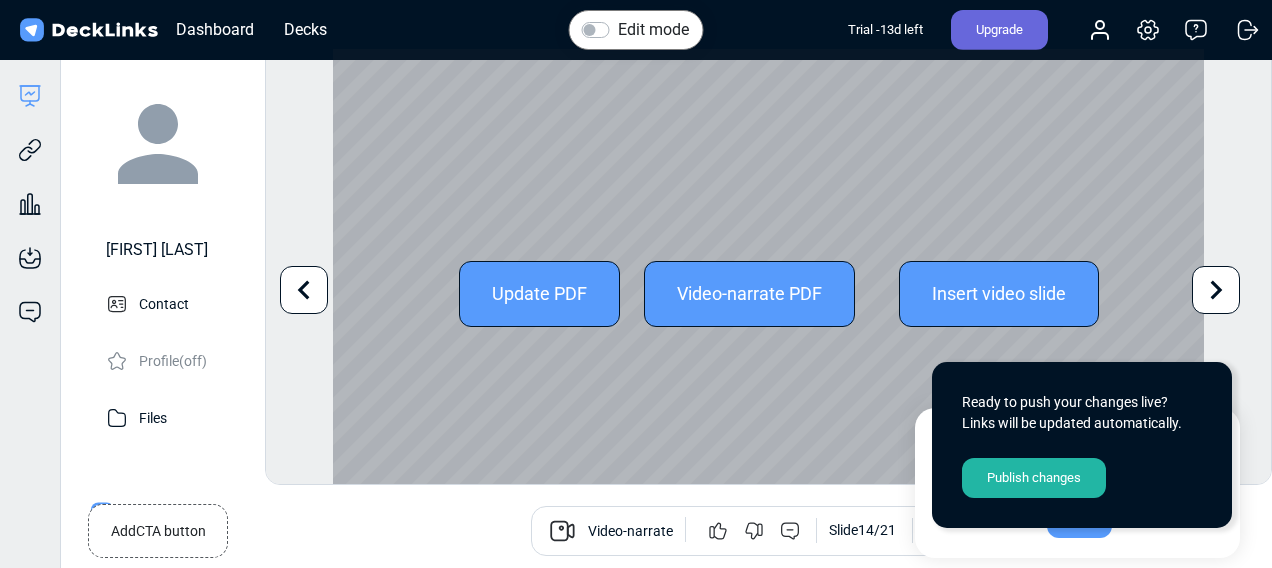 click at bounding box center (1216, 290) 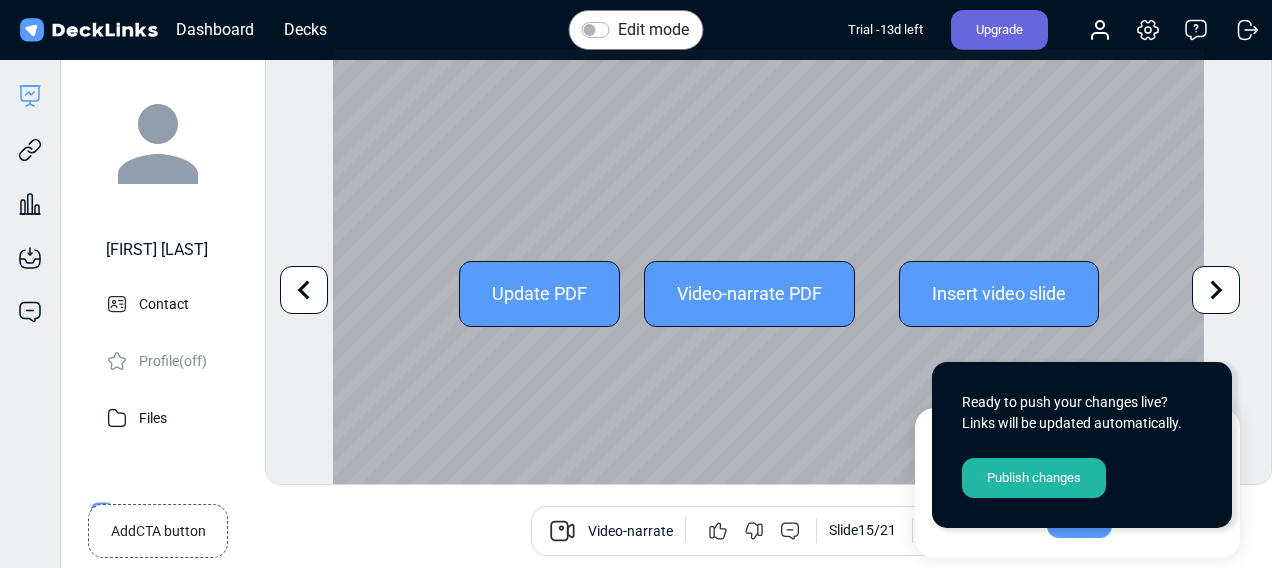 click at bounding box center [1216, 290] 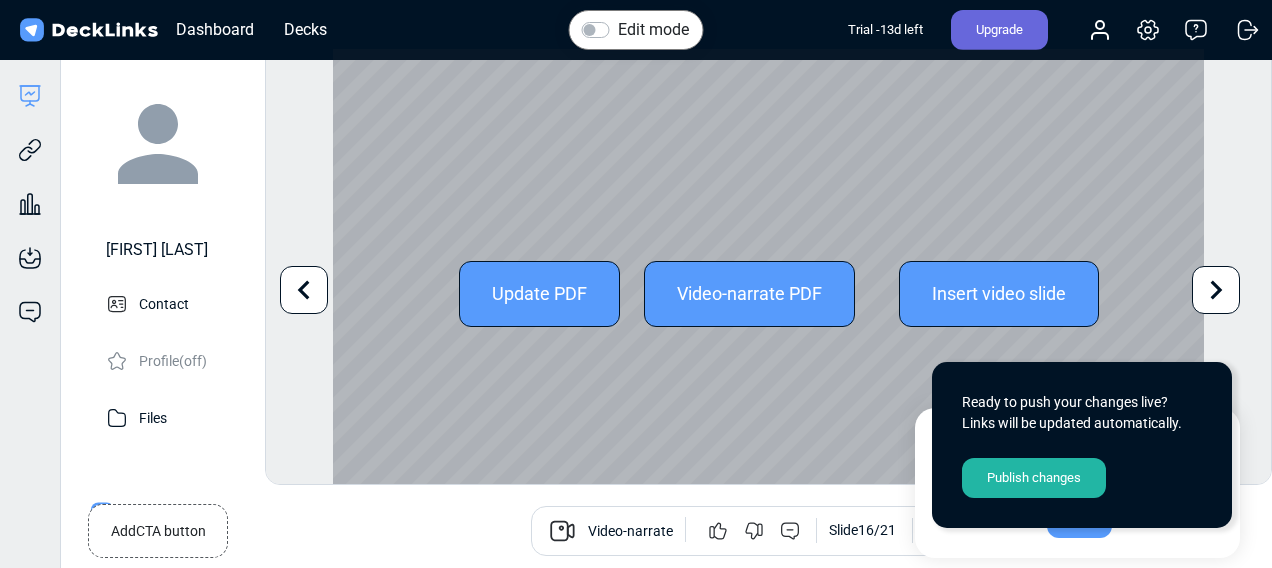 click at bounding box center (1216, 290) 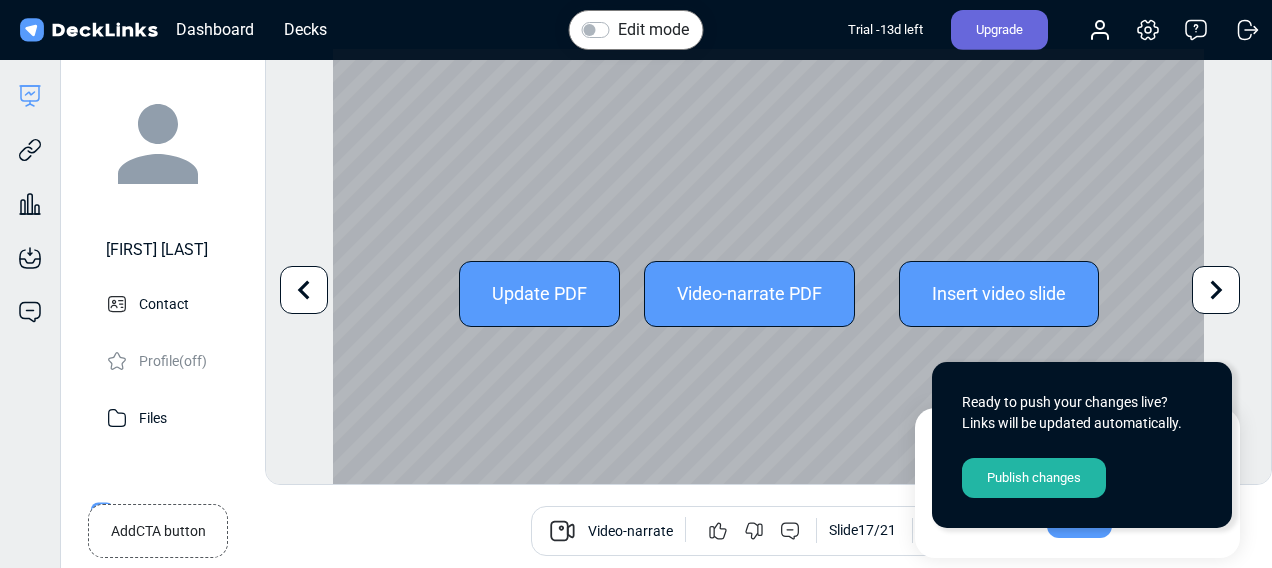 click at bounding box center [1216, 290] 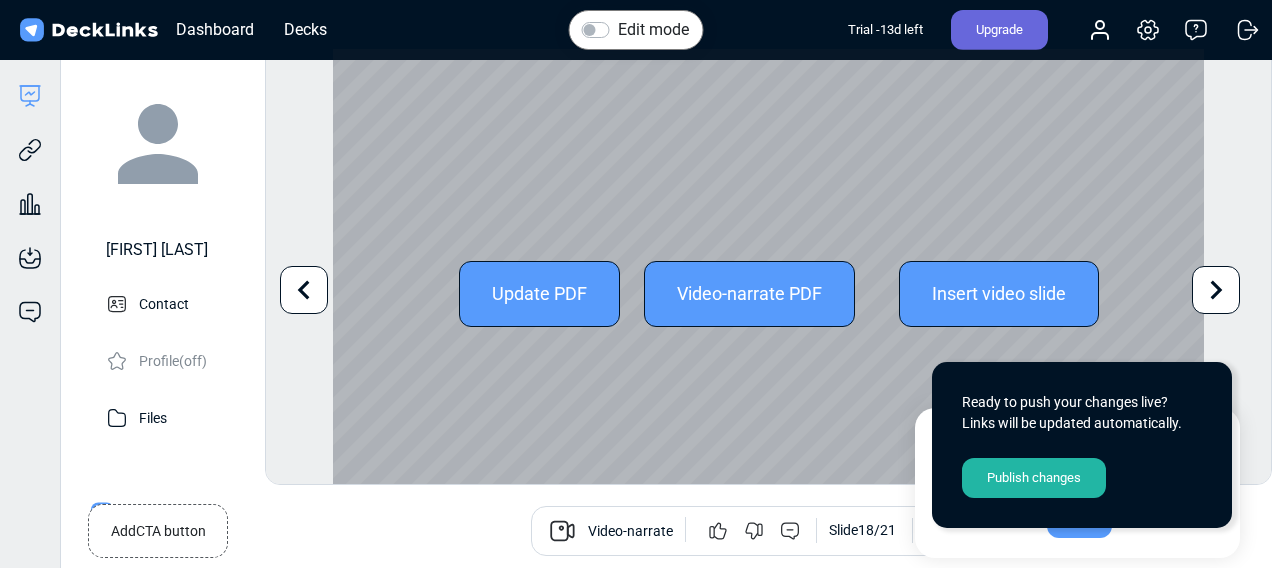 click at bounding box center [1216, 290] 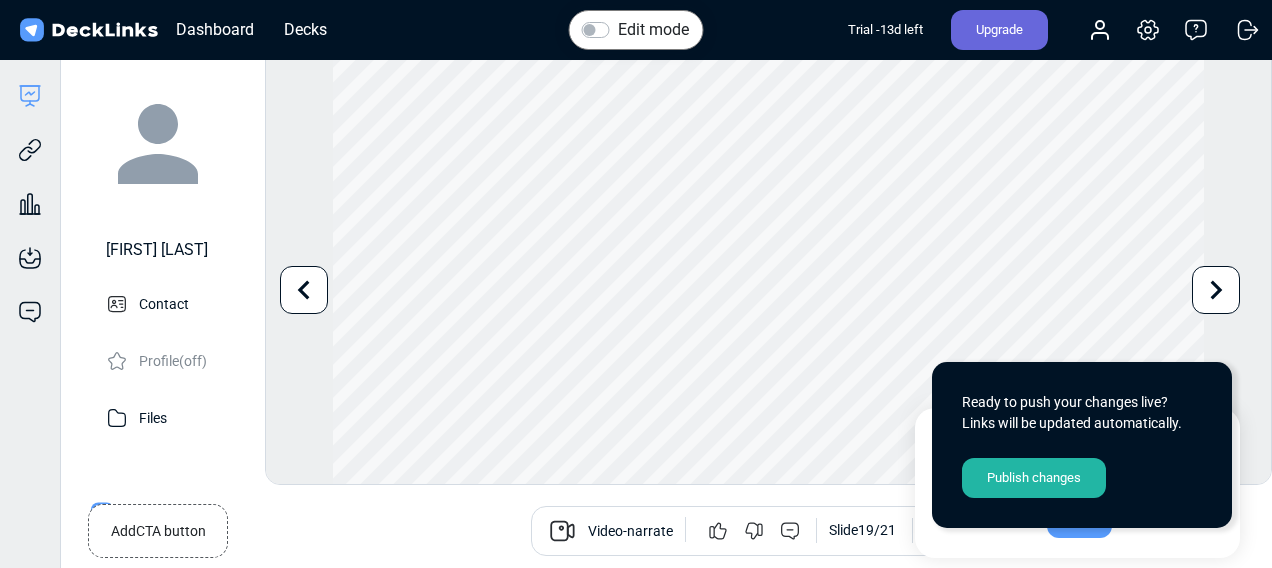 click on "Publish changes" at bounding box center [1034, 478] 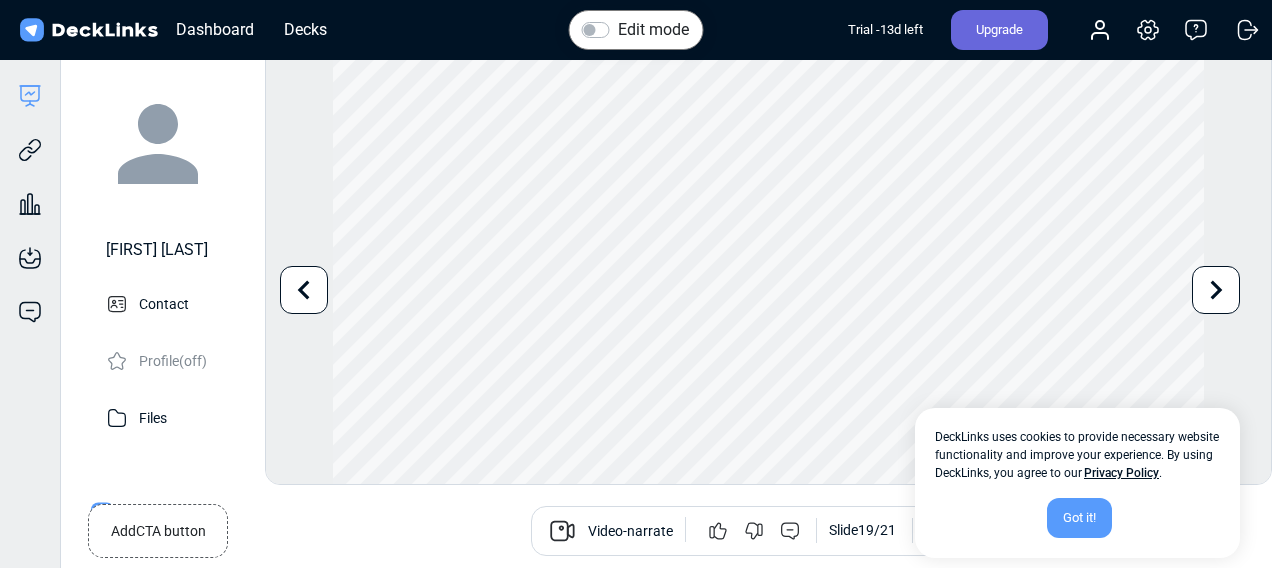 click on "Got it!" at bounding box center [1079, 518] 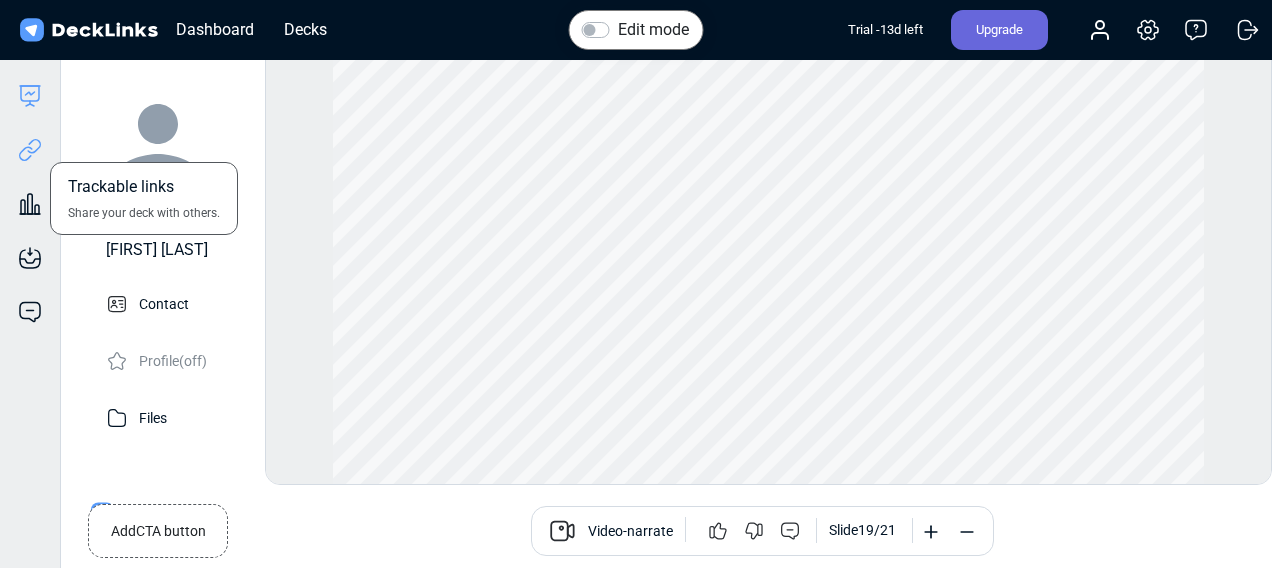 click at bounding box center [26, 153] 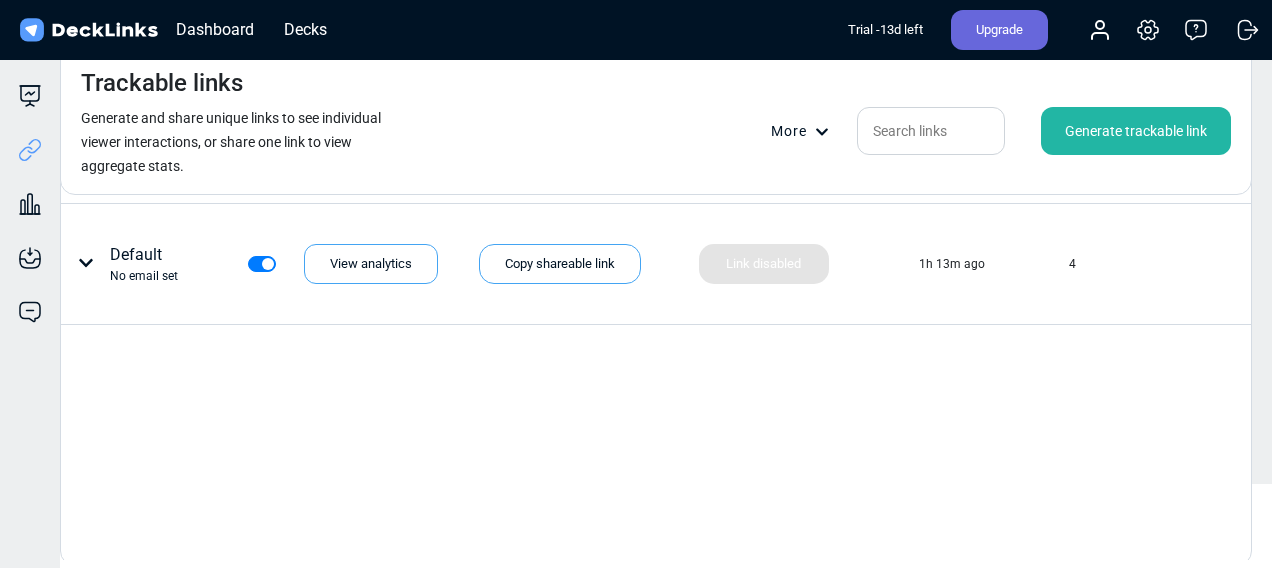 scroll, scrollTop: 80, scrollLeft: 0, axis: vertical 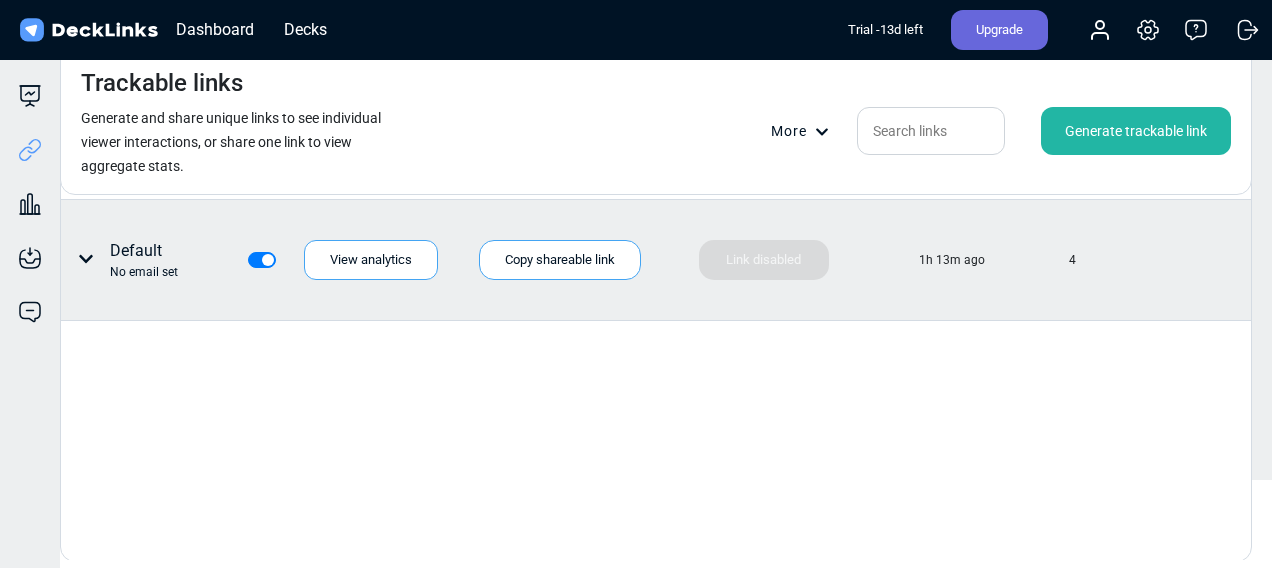 click on "1h 13m ago" at bounding box center (254, 260) 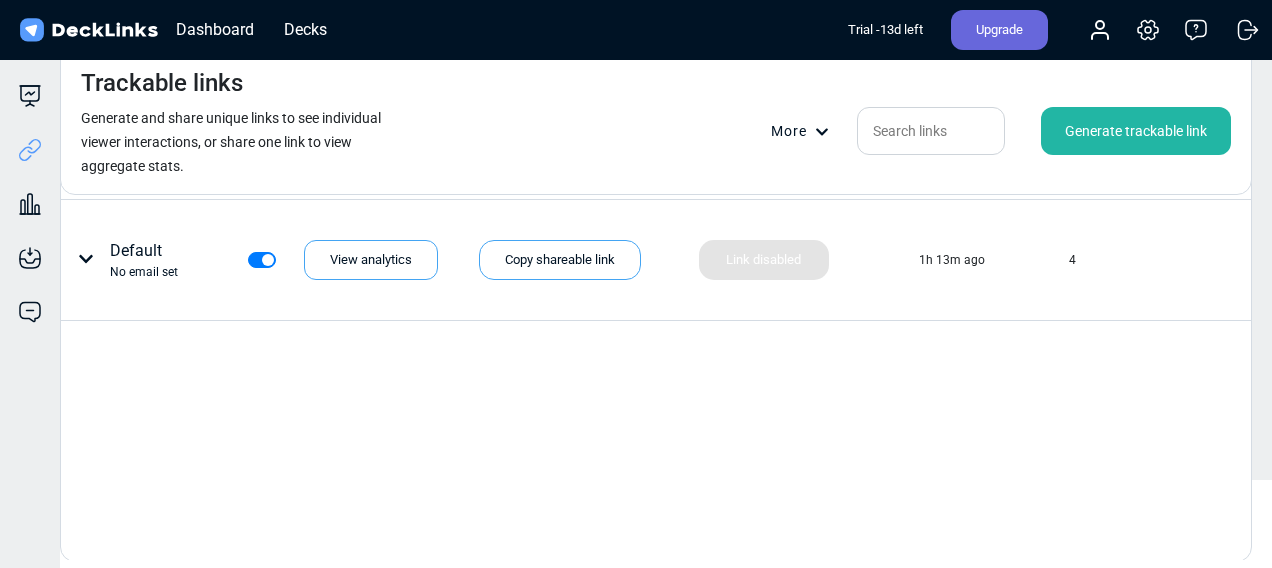 click on "Generate trackable link" at bounding box center (1136, 131) 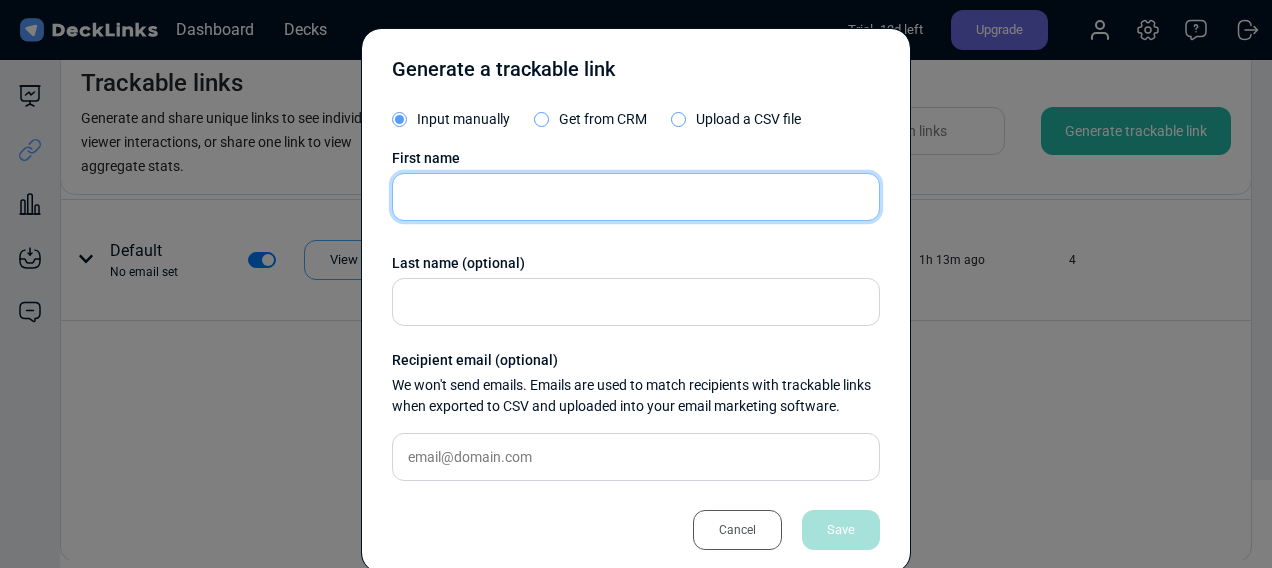 click at bounding box center [636, 197] 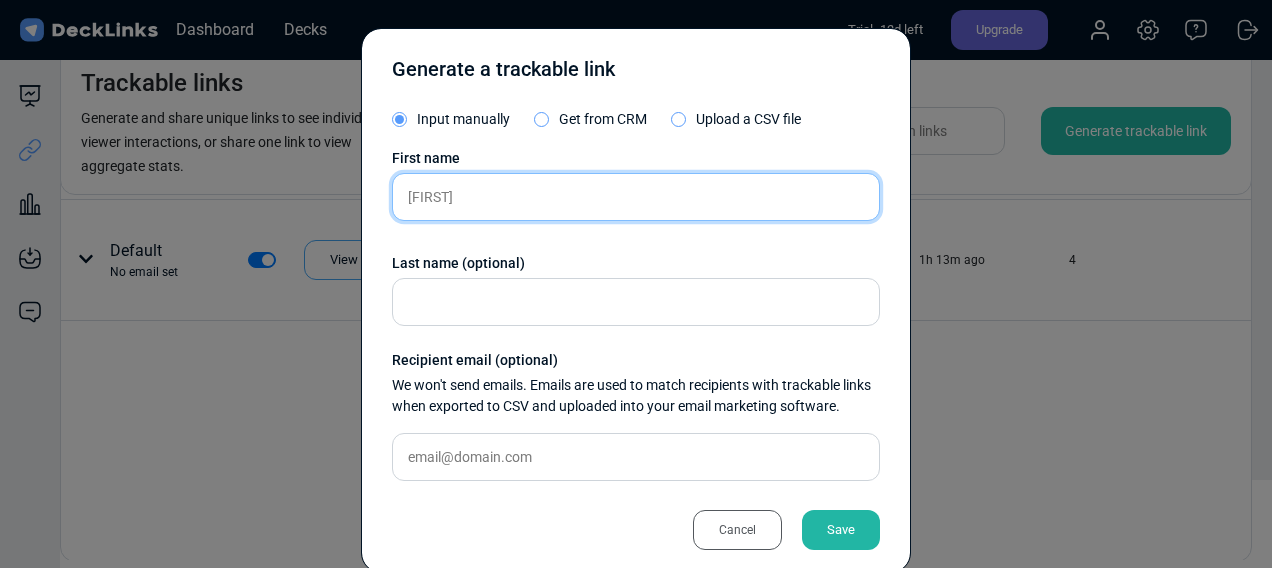 type on "[FIRST]" 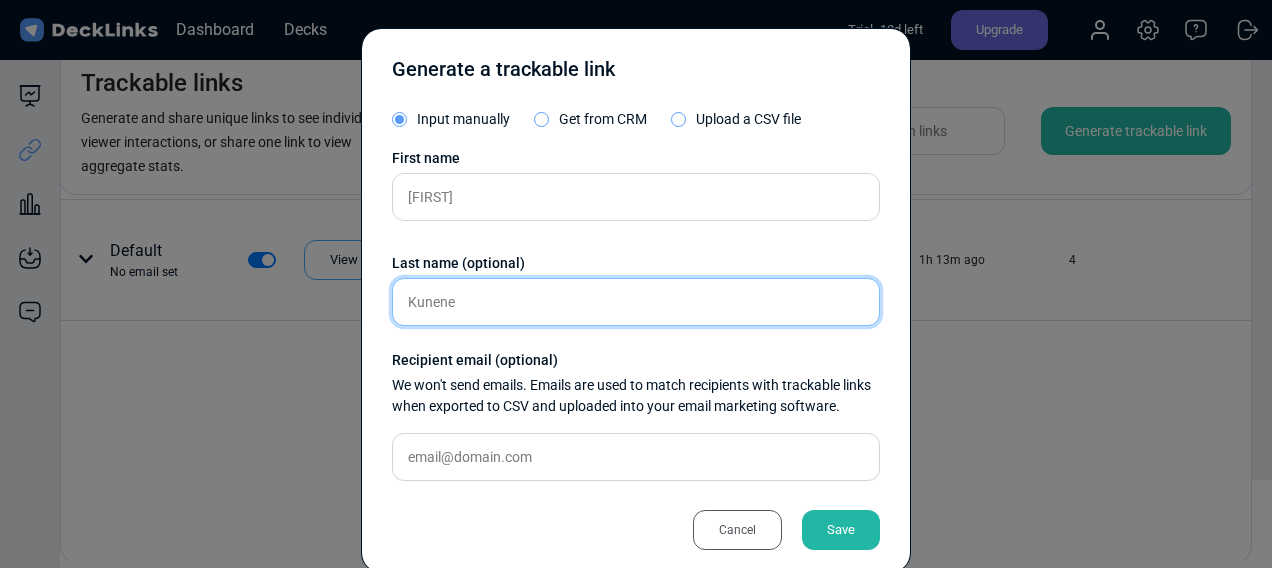 type on "Kunene" 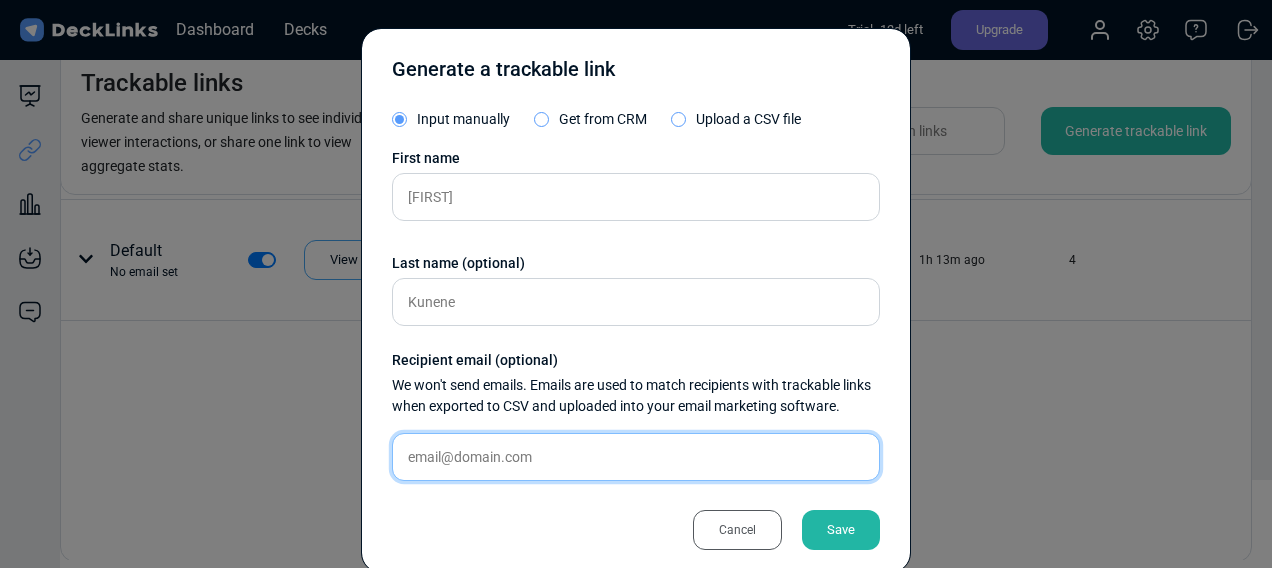 click at bounding box center [636, 197] 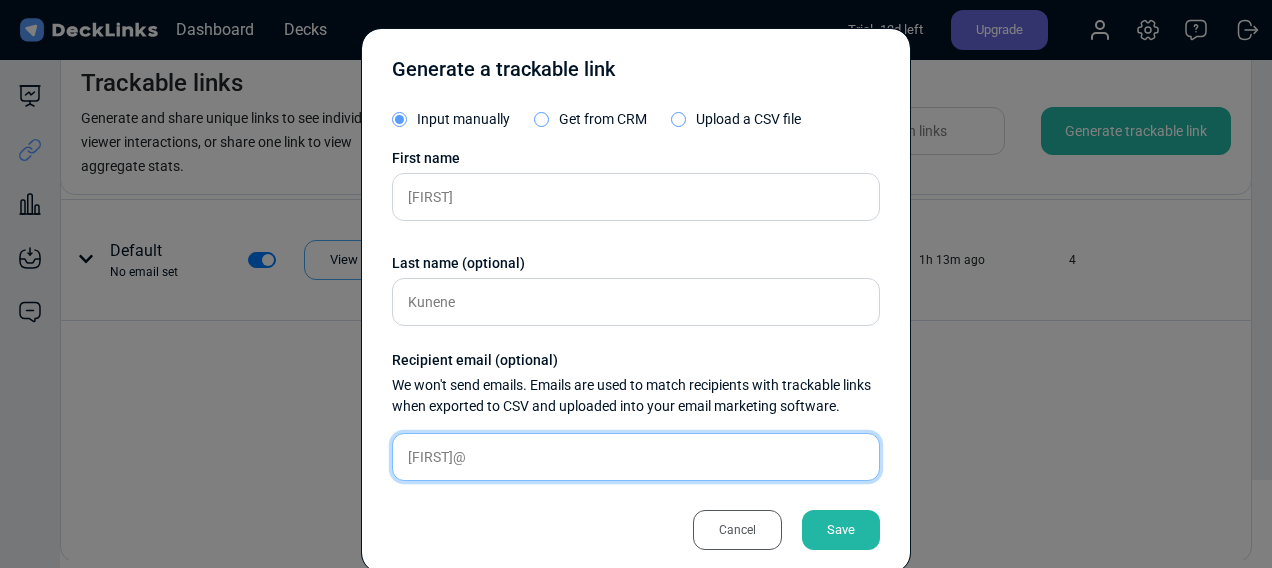 paste on "keith" 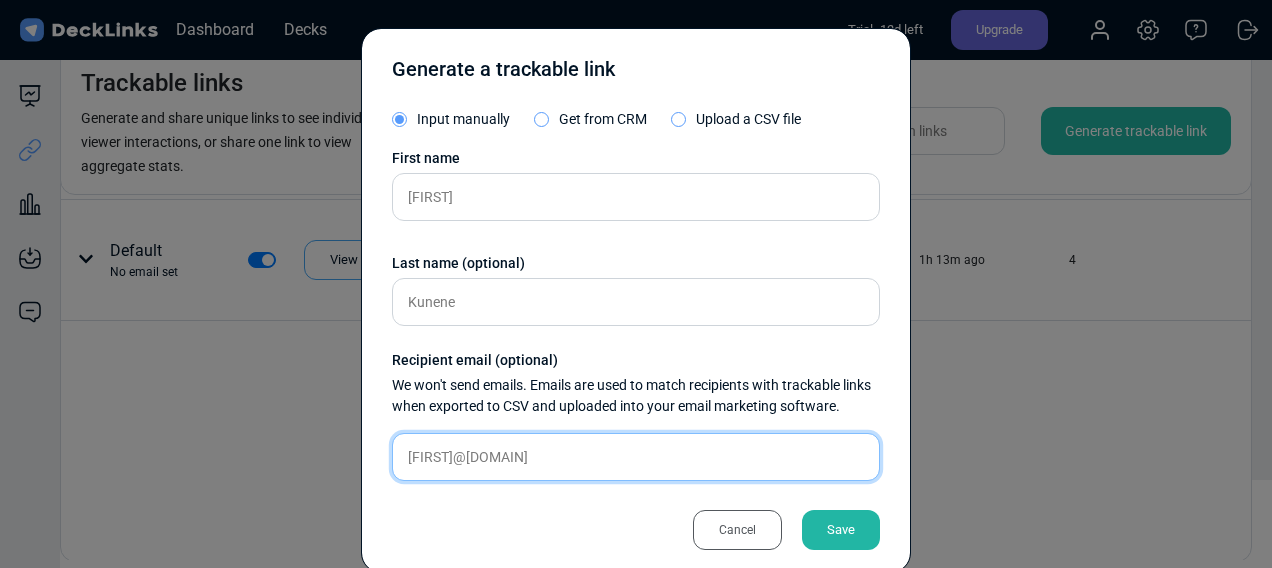 type on "[USERNAME]@[DOMAIN]" 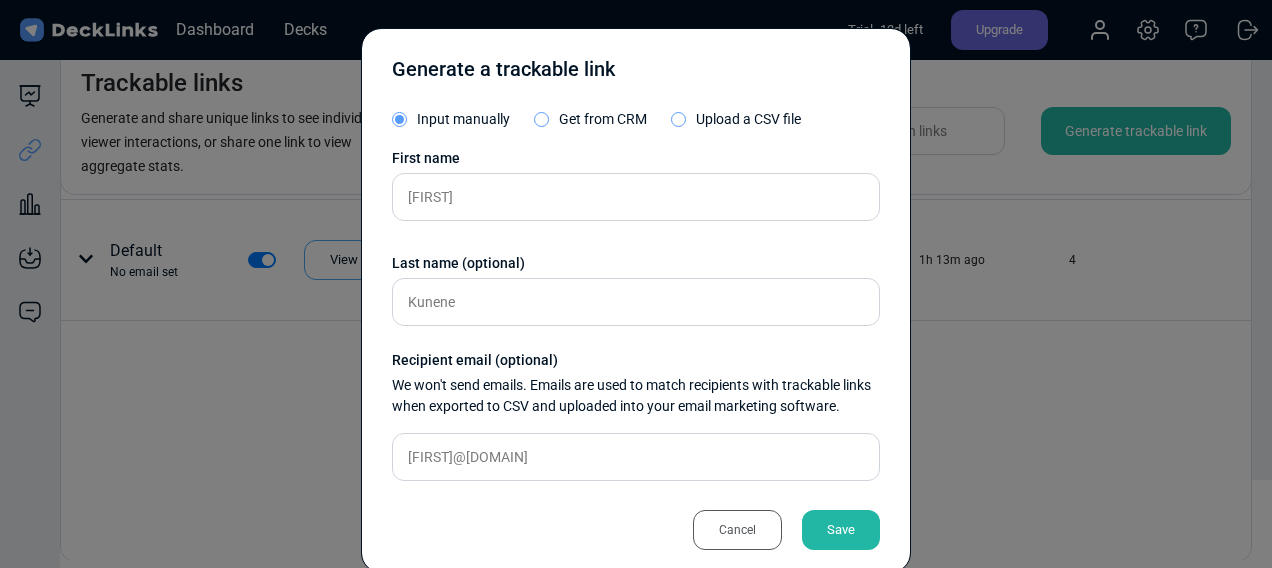 click on "Save" at bounding box center [841, 530] 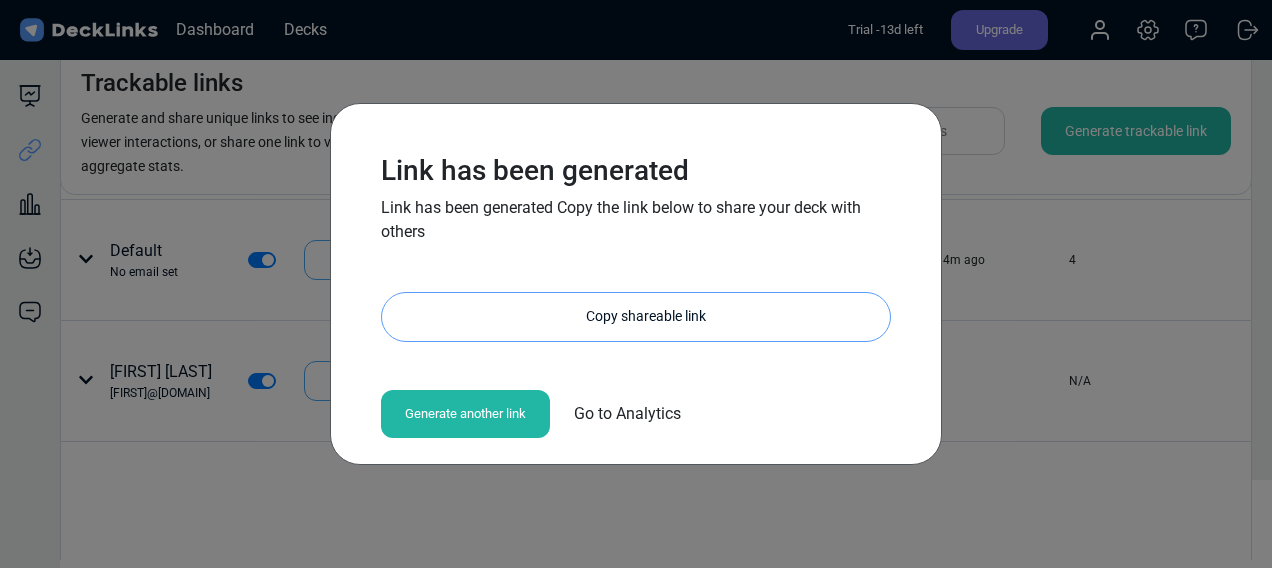 click on "Copy shareable link" at bounding box center [646, 317] 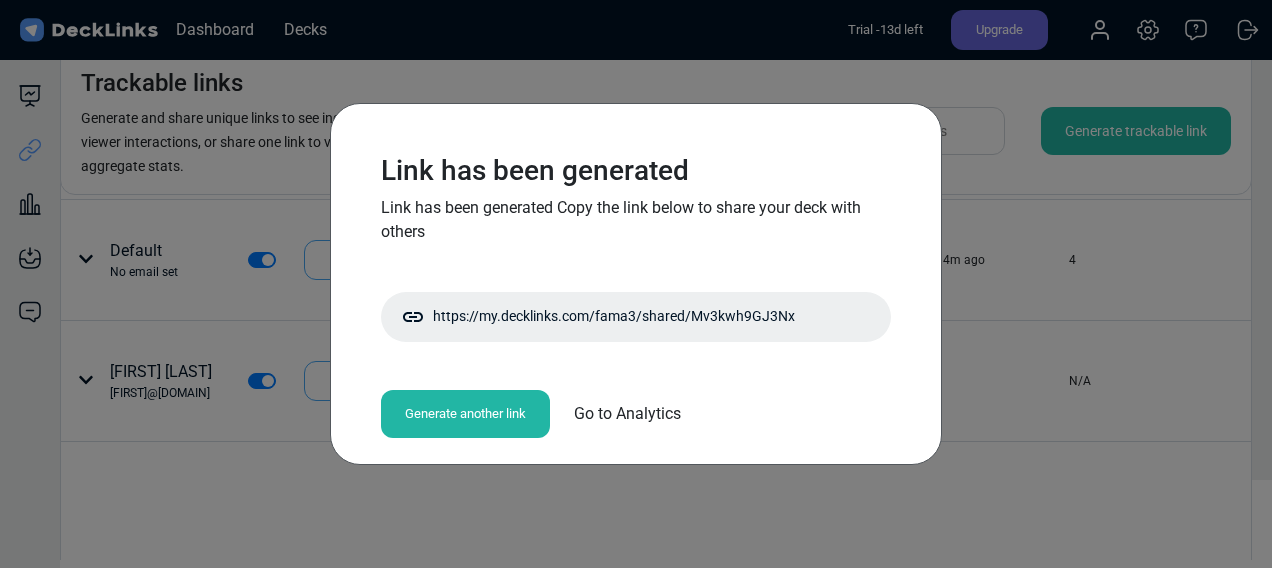 click on "Link has been generated Copy the link below to share your deck with others   https://my.decklinks.com/fama3/shared/Mv3kwh9GJ3Nx Copy shareable link Generate another link Go to Analytics" at bounding box center (636, 284) 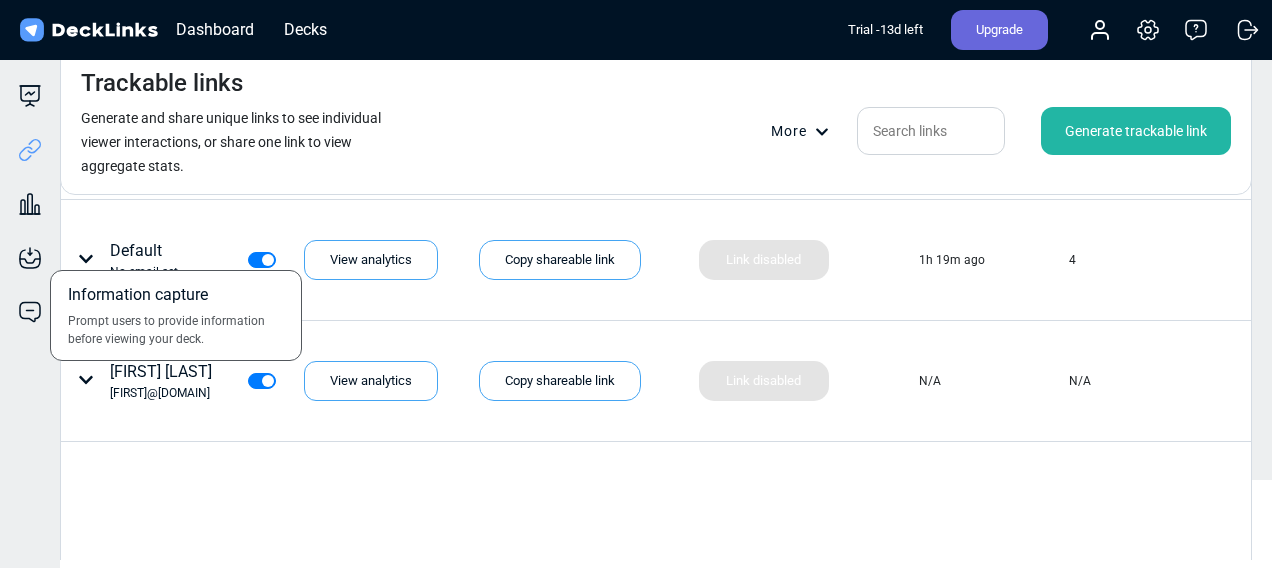 click on "Information capture Prompt users to provide information before viewing your deck." at bounding box center [30, 243] 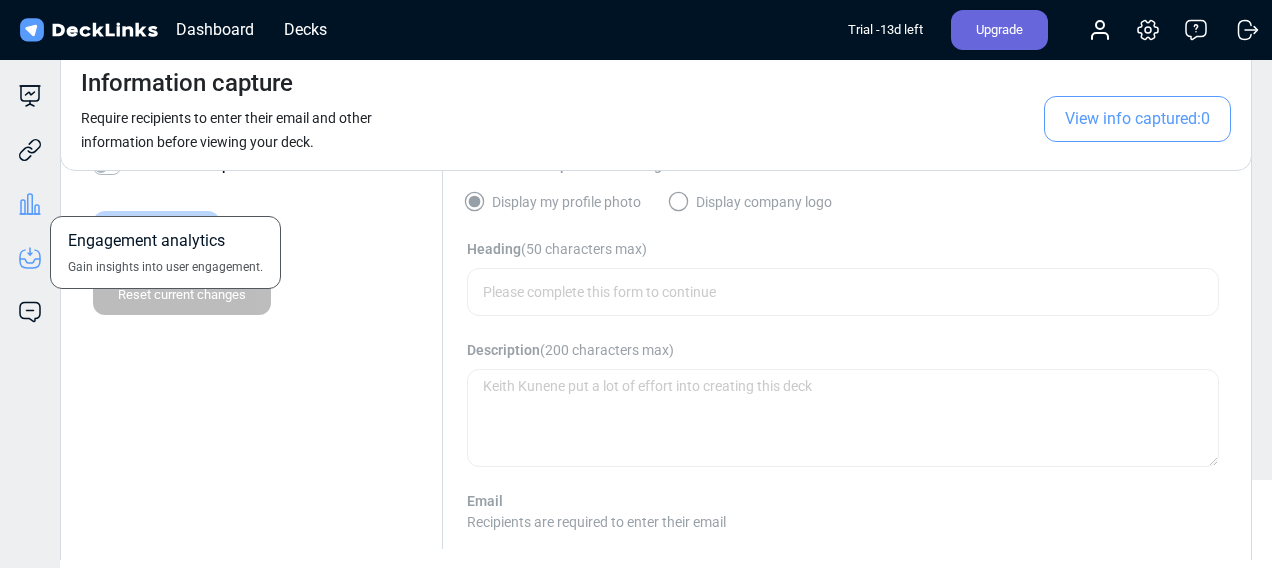 click at bounding box center (30, 96) 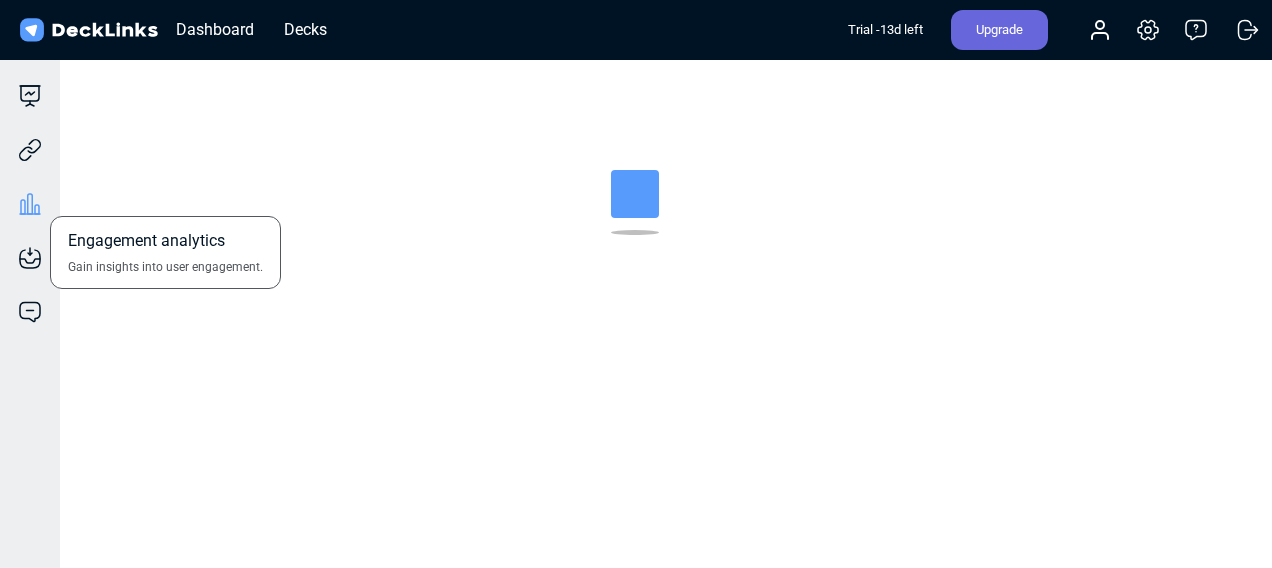 scroll, scrollTop: 0, scrollLeft: 0, axis: both 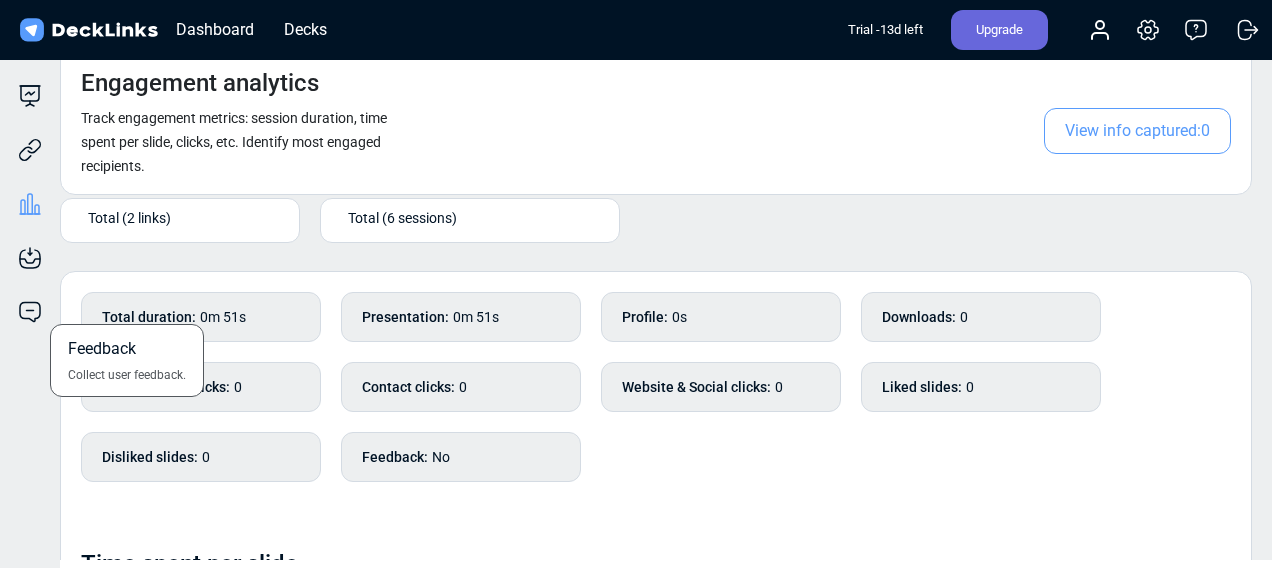 click on "Feedback Collect user feedback." at bounding box center [30, 297] 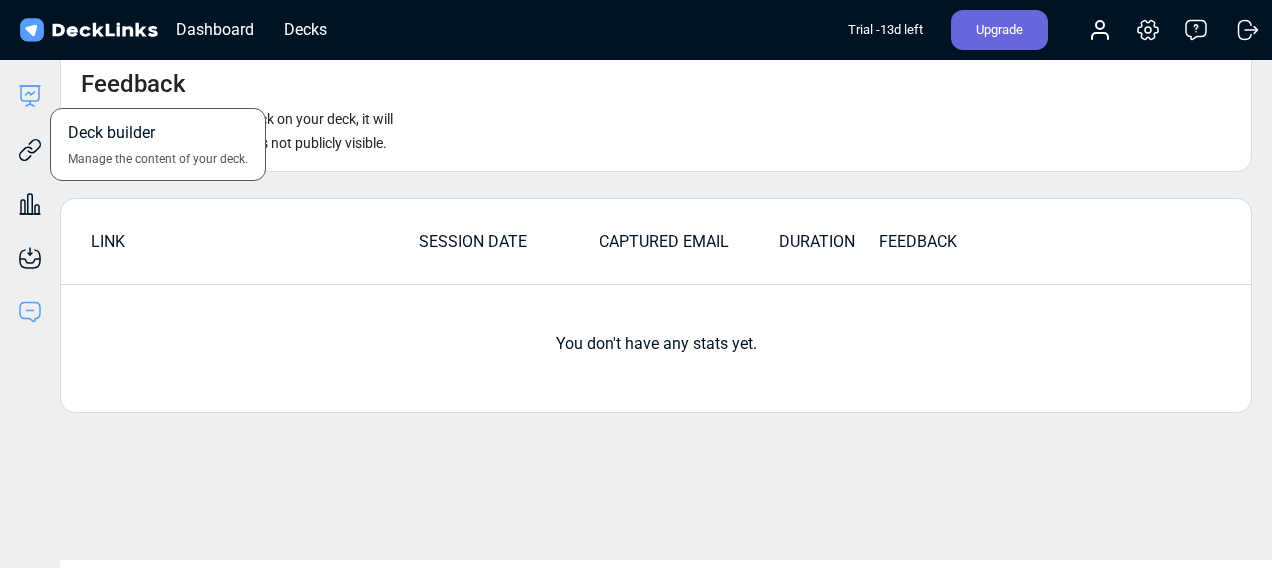 click at bounding box center [30, 96] 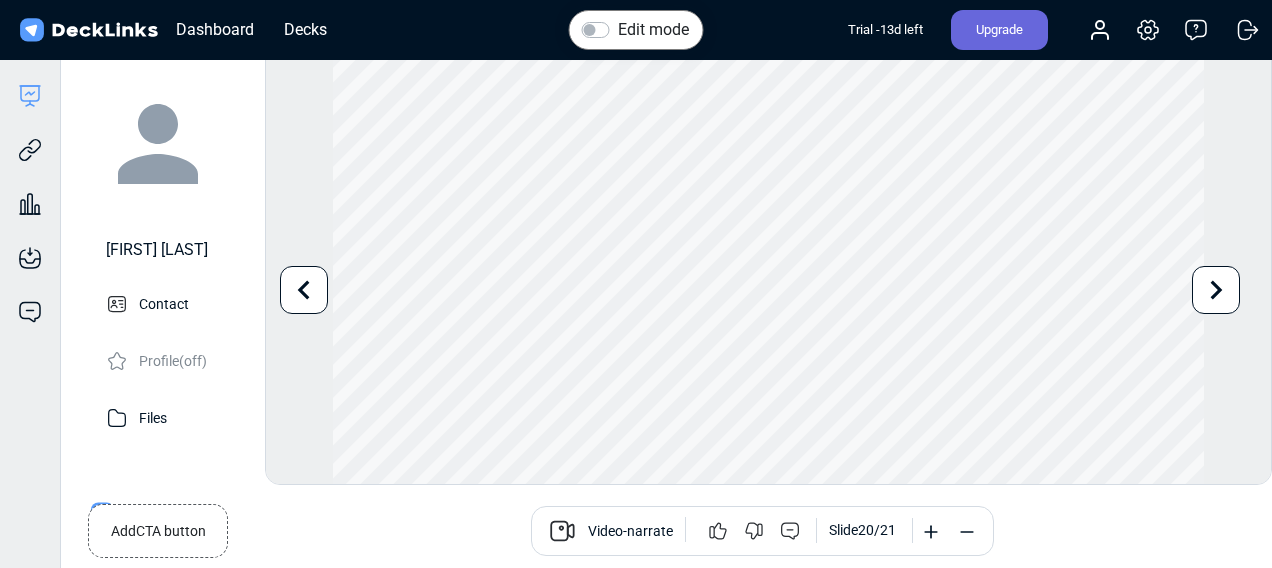 click on "Add  CTA button" at bounding box center (158, 527) 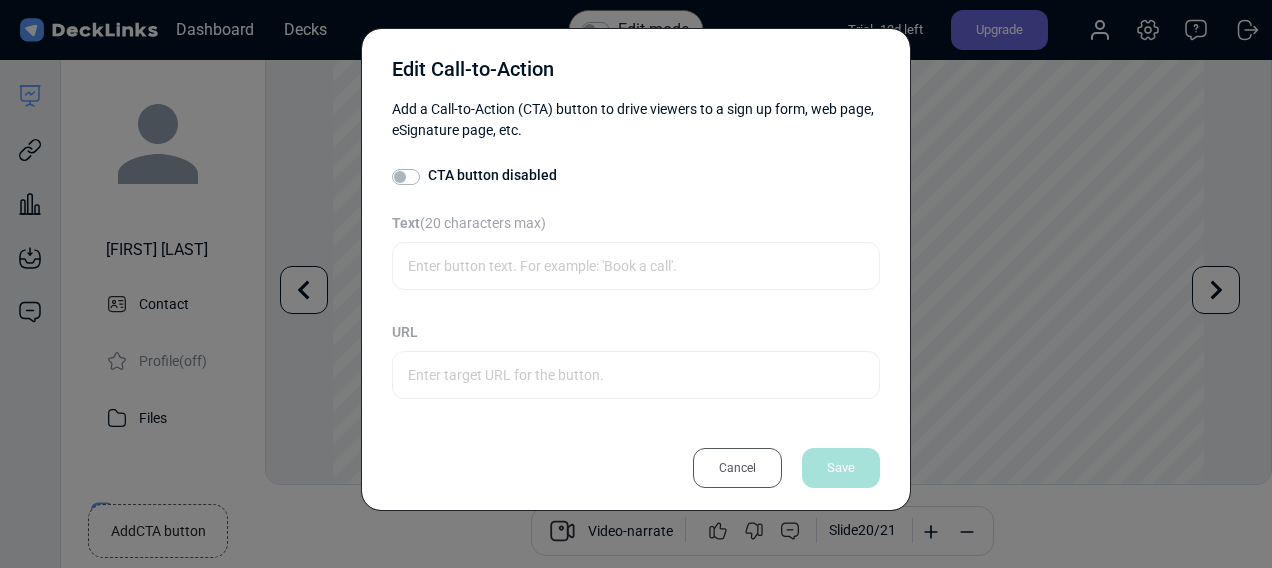 click on "CTA button disabled" at bounding box center (492, 175) 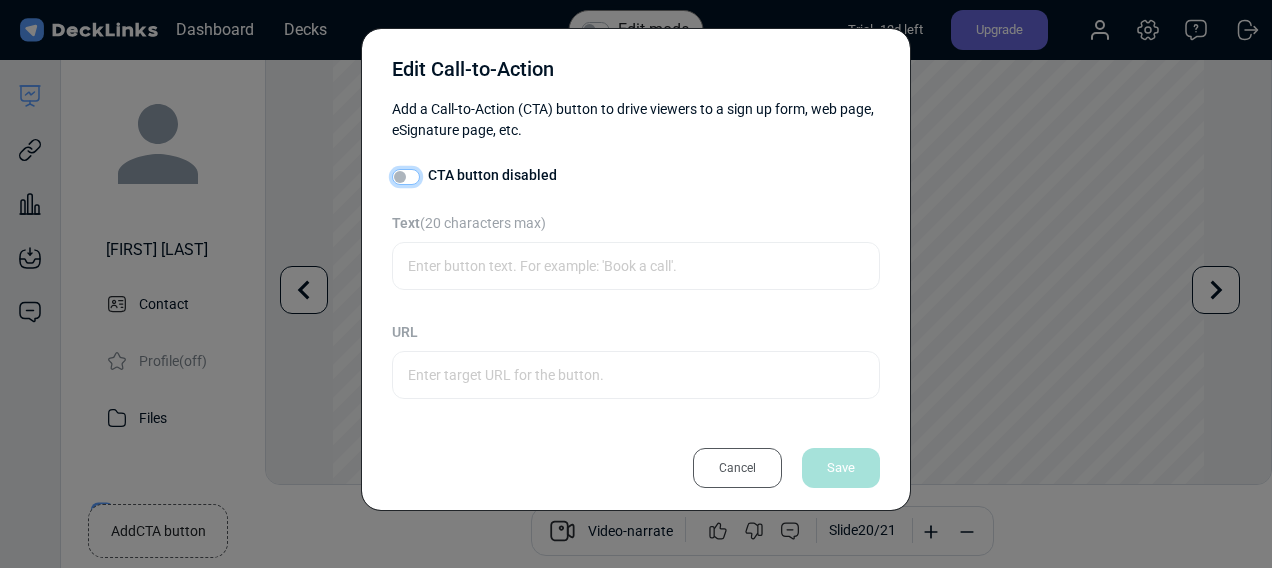 click on "CTA button disabled" at bounding box center [400, 175] 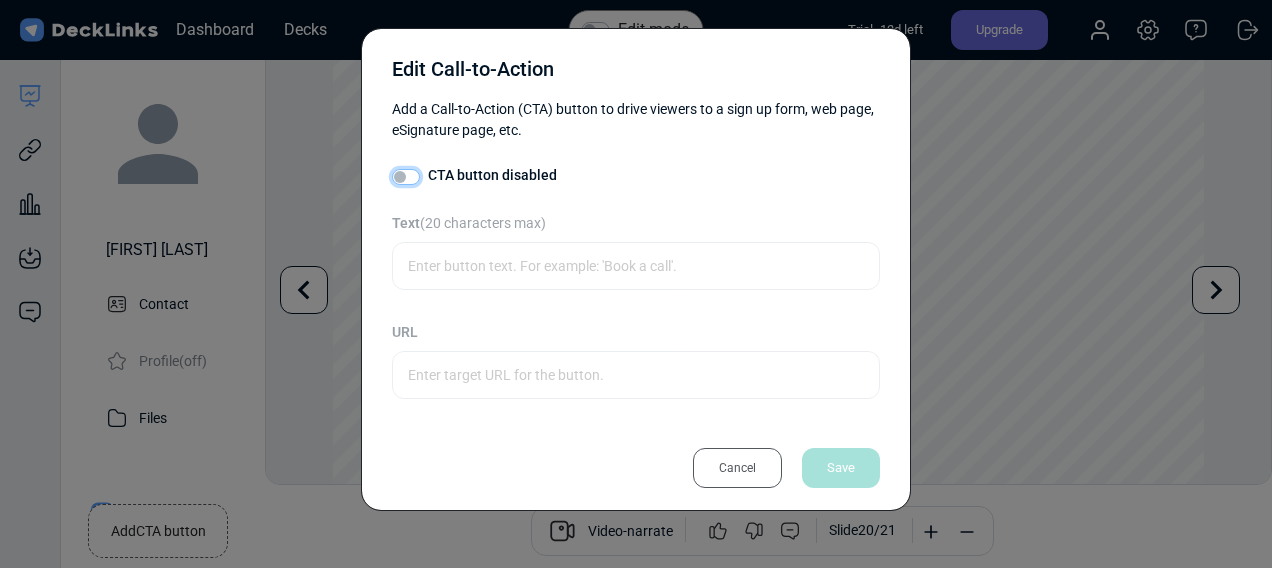 checkbox on "true" 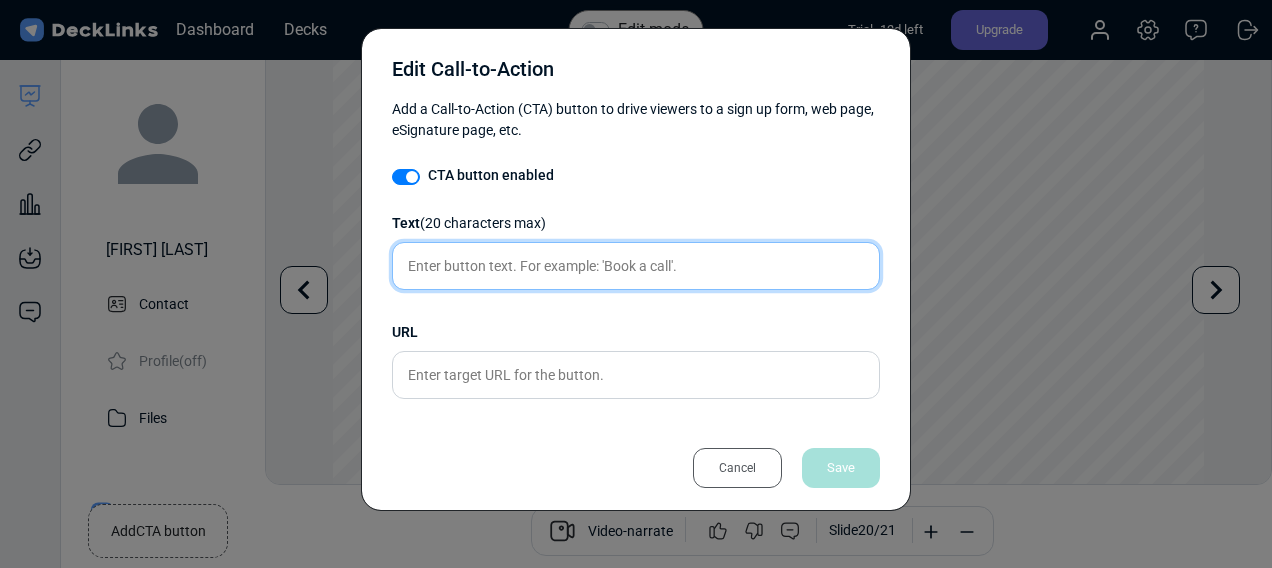click at bounding box center [636, 266] 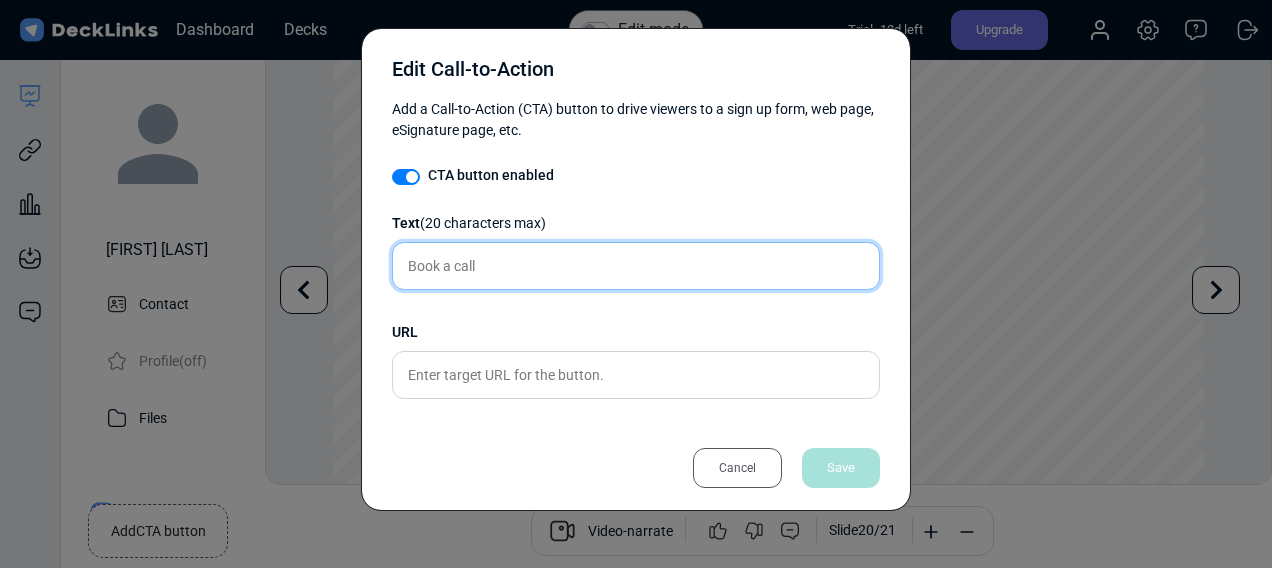 type on "Book a call" 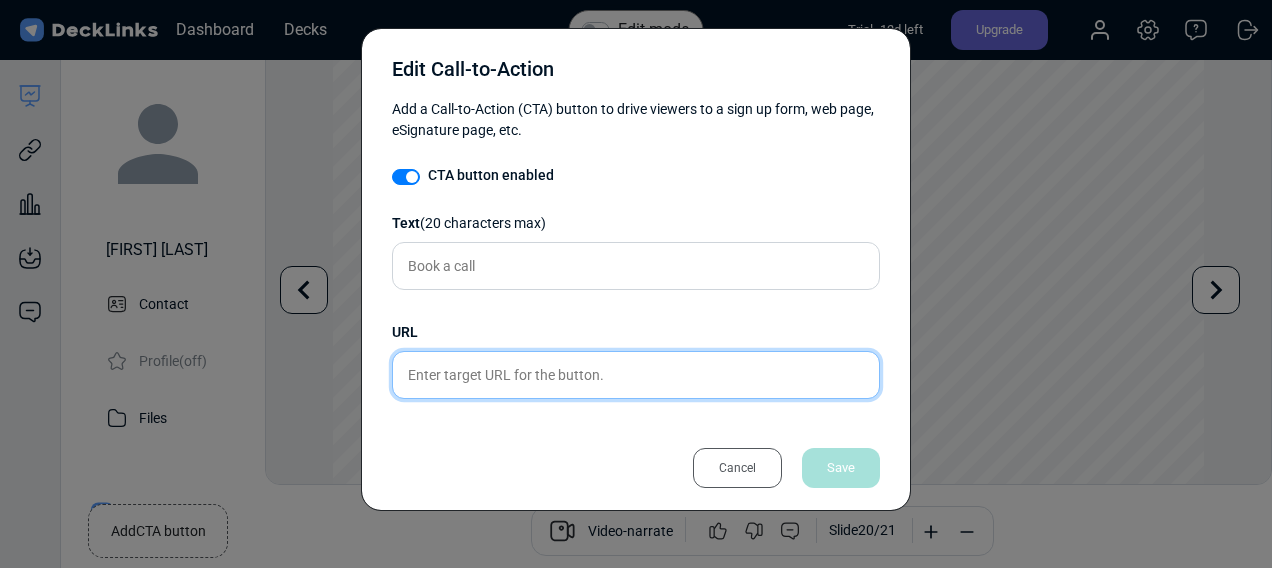 click at bounding box center [636, 375] 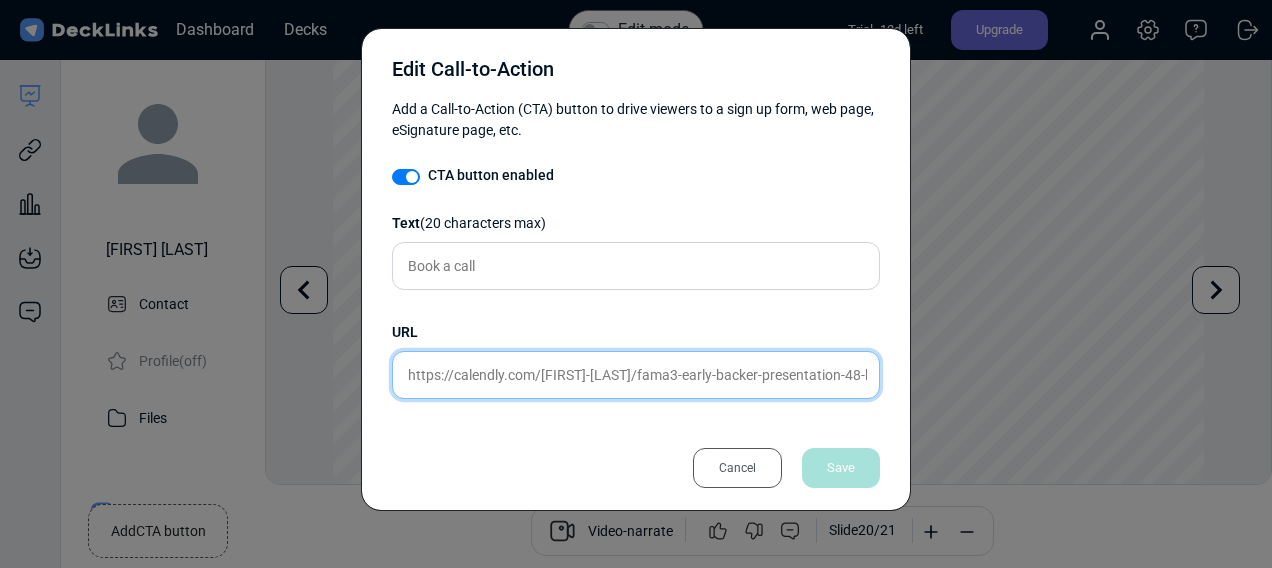 scroll, scrollTop: 0, scrollLeft: 394, axis: horizontal 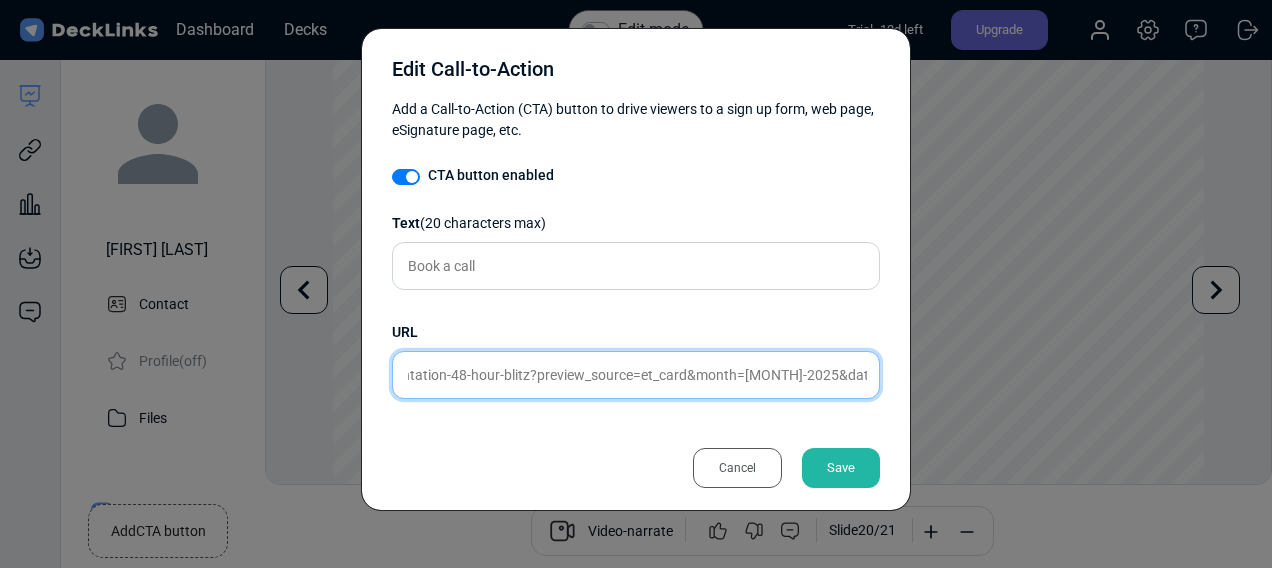type on "https://calendly.com/keith-lbd/fama3-early-backer-presentation-48-hour-blitz?preview_source=et_card&month=2025-07&date=2025-07-08" 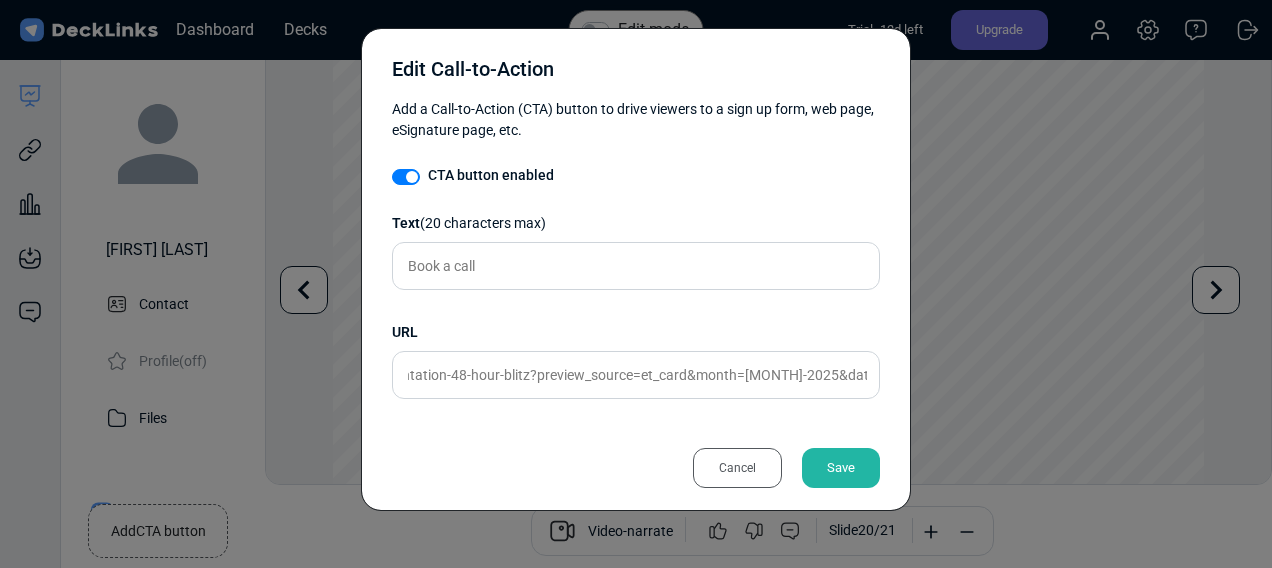 click on "Save" at bounding box center [841, 468] 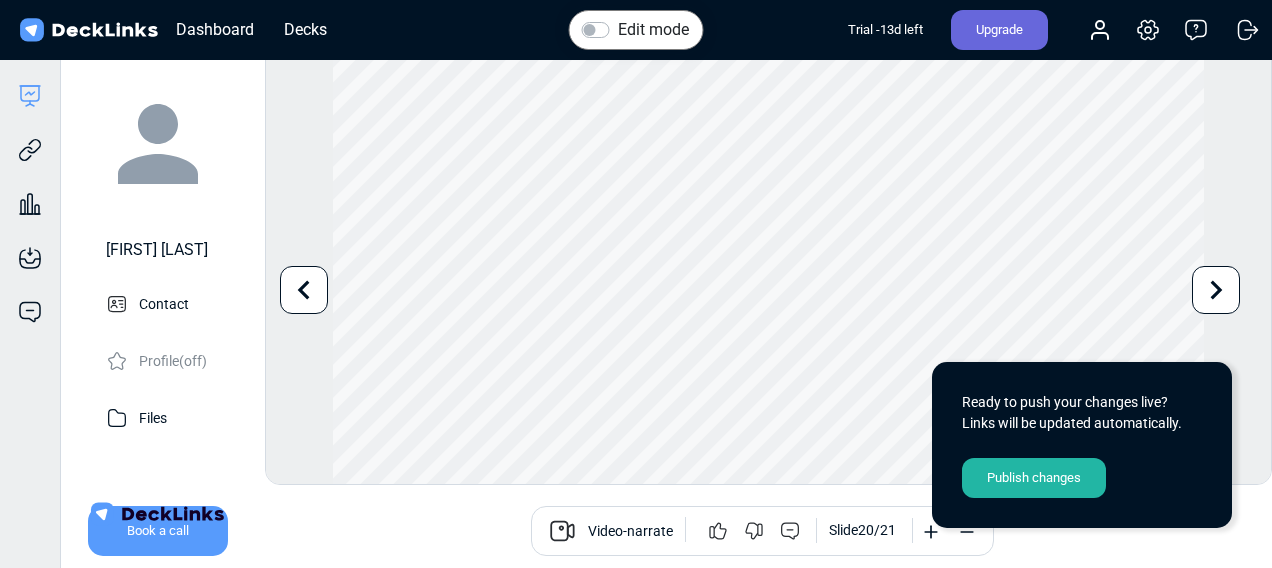 click on "Publish changes" at bounding box center (1034, 478) 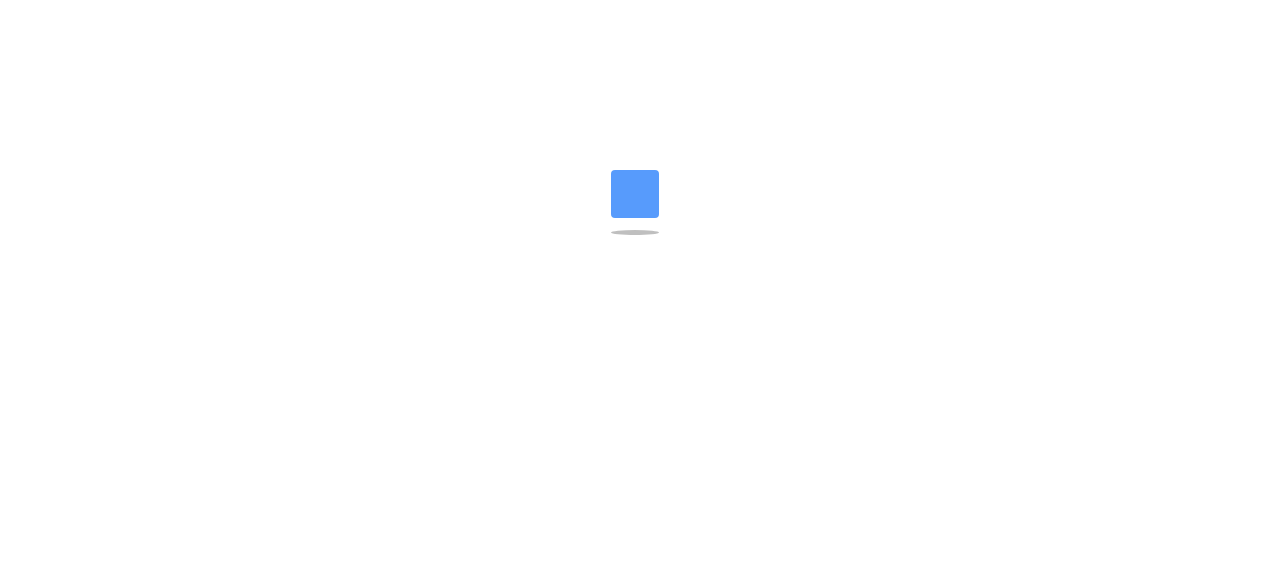 scroll, scrollTop: 0, scrollLeft: 0, axis: both 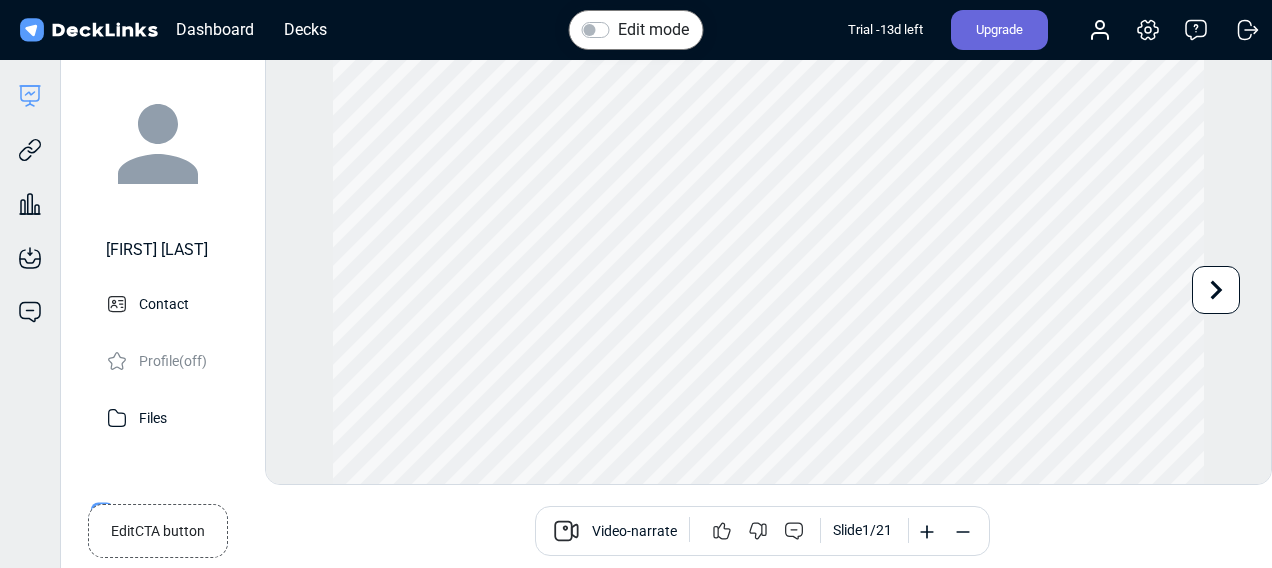 click on "Edit  CTA button" at bounding box center [158, 531] 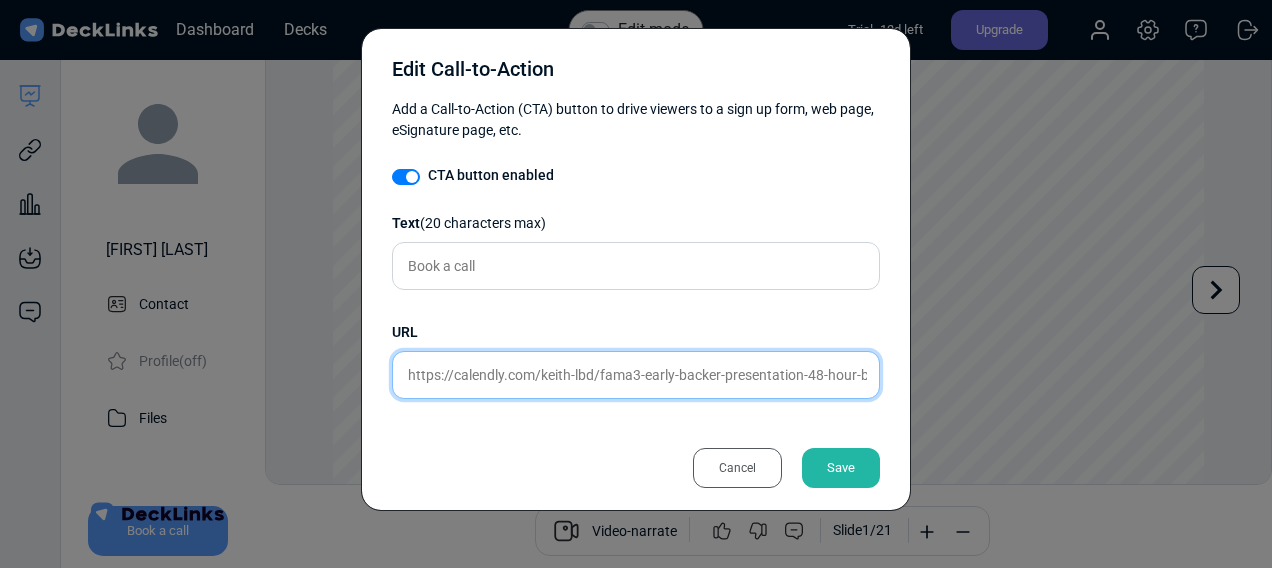 click on "https://calendly.com/keith-lbd/fama3-early-backer-presentation-48-hour-blitz?preview_source=et_card&month=2025-07&date=2025-07-08" at bounding box center (636, 375) 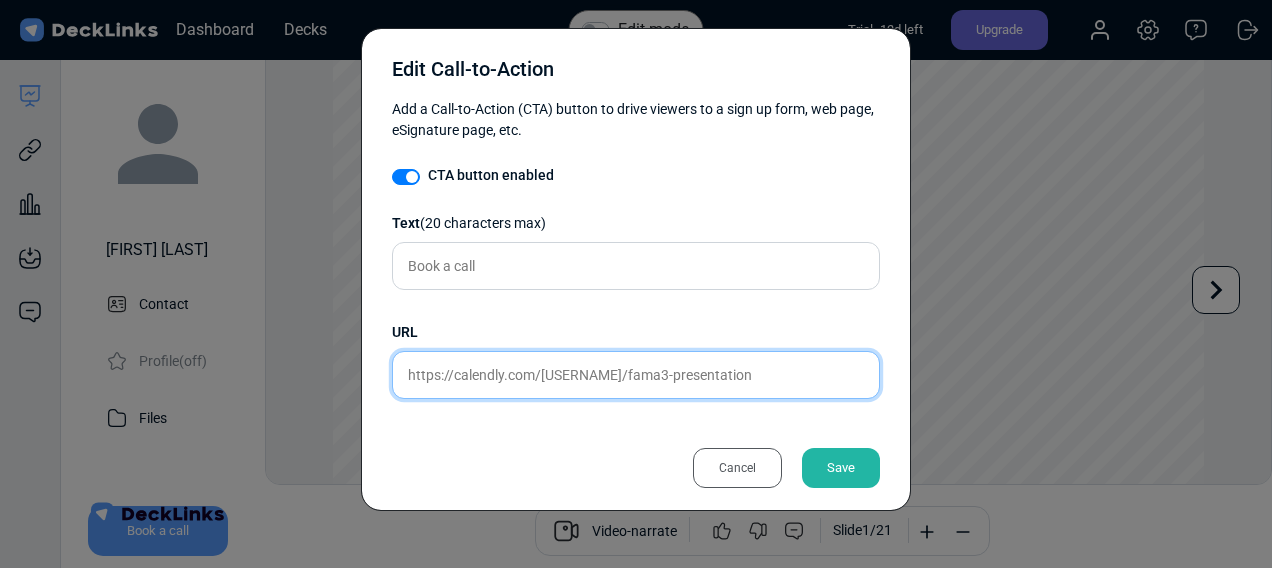 type on "https://calendly.com/[USERNAME]/fama3-presentation" 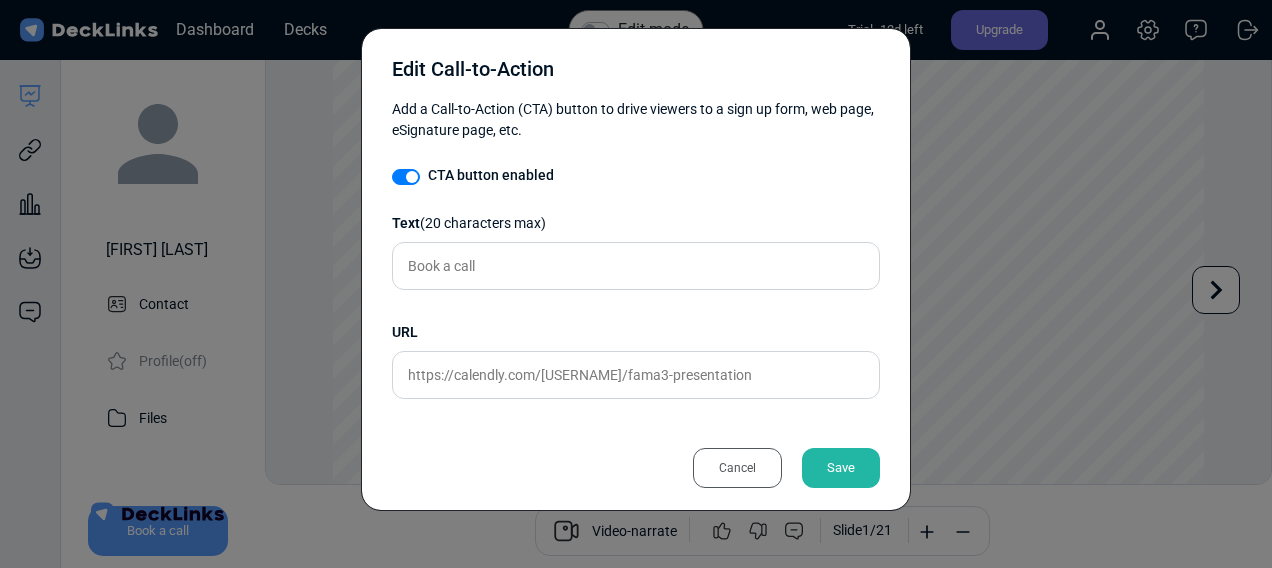 click on "Save" at bounding box center [841, 468] 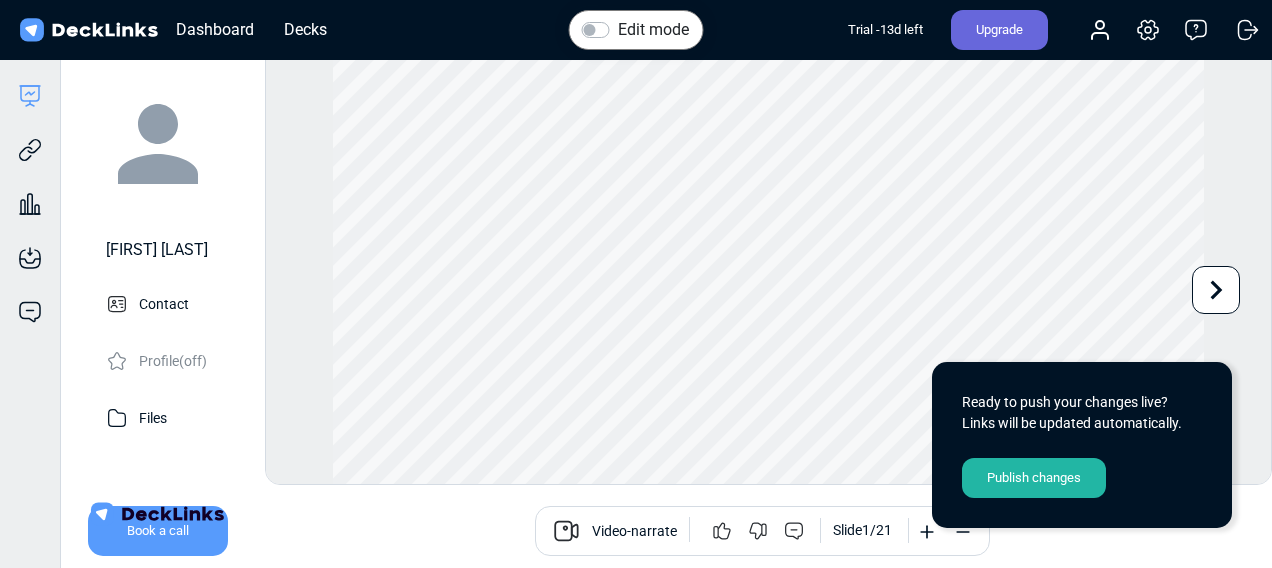 click on "Publish changes" at bounding box center (1034, 478) 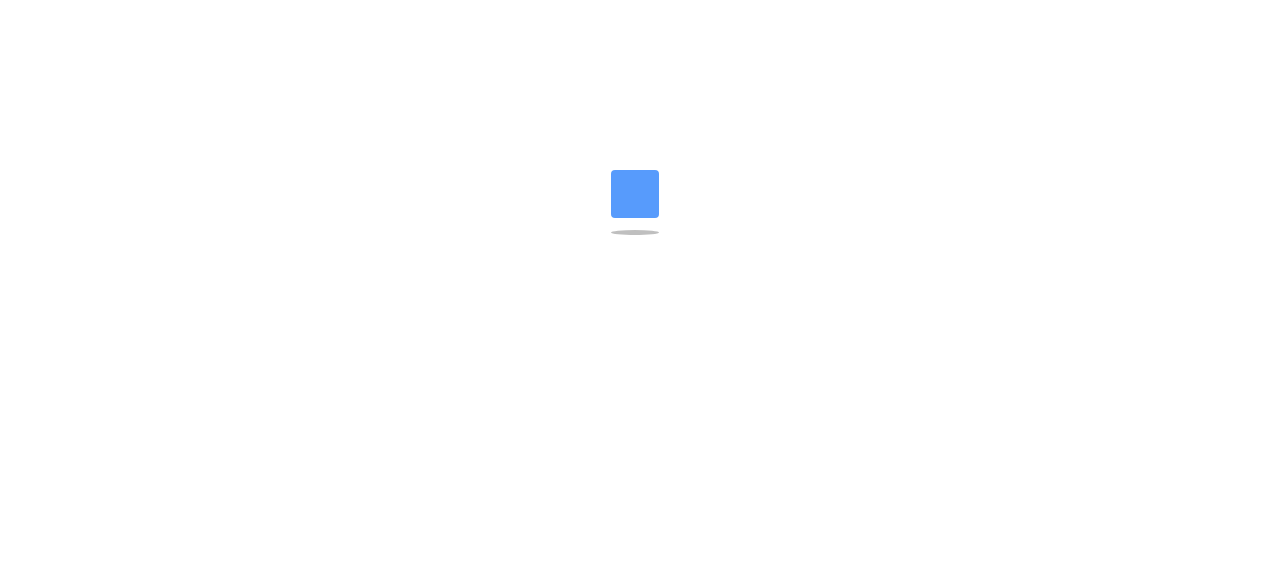 scroll, scrollTop: 0, scrollLeft: 0, axis: both 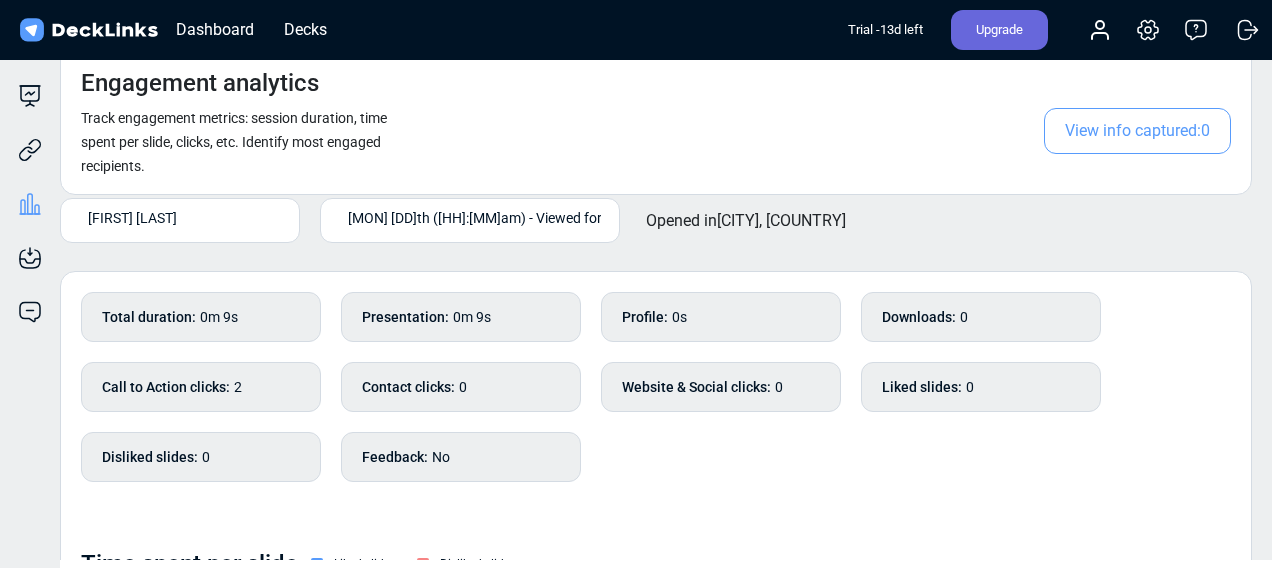 click on "View info captured:  0" at bounding box center [1137, 131] 